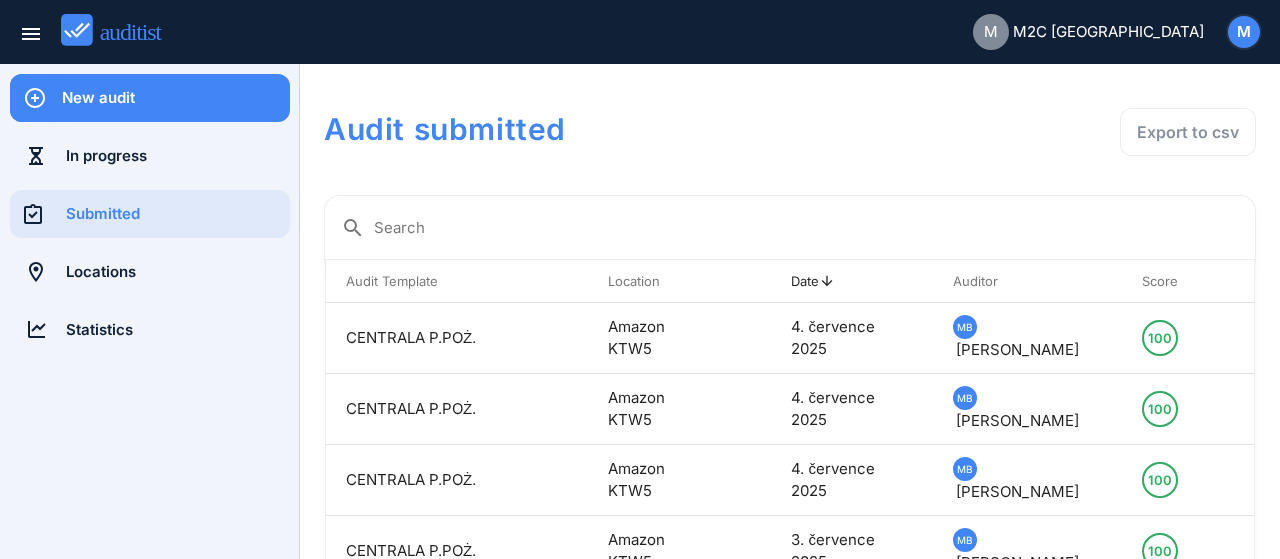 scroll, scrollTop: 0, scrollLeft: 0, axis: both 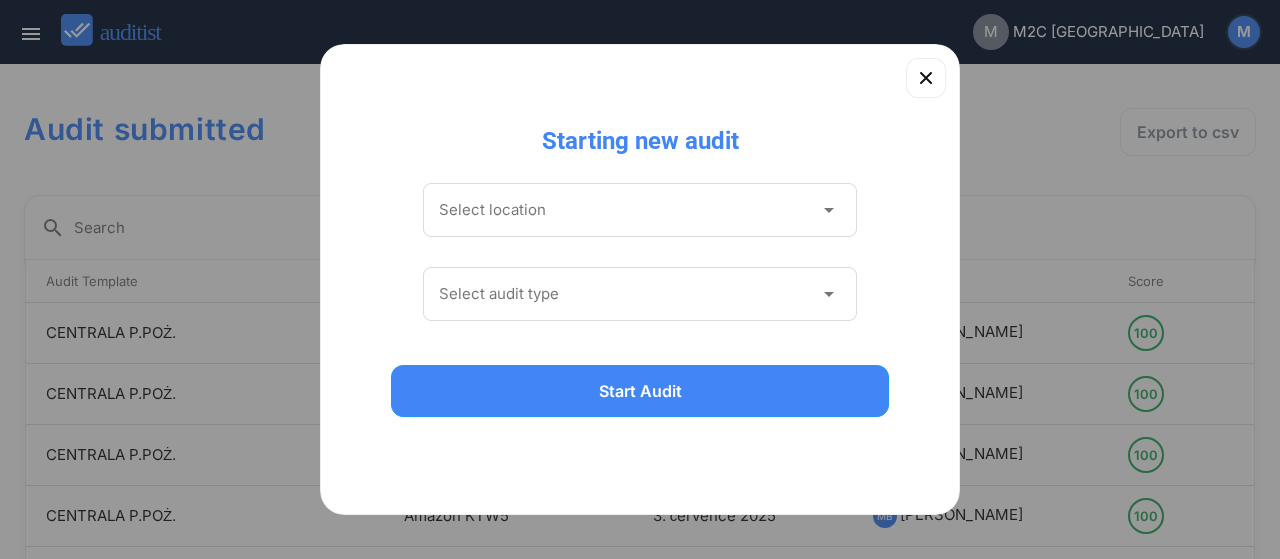 click at bounding box center (626, 210) 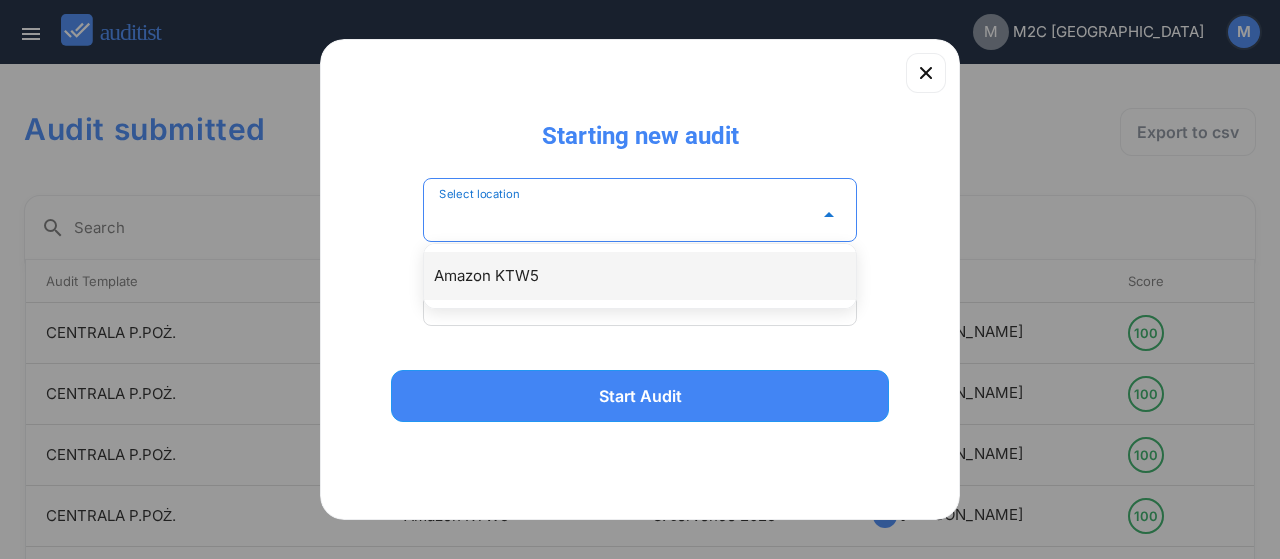click on "Amazon KTW5" at bounding box center [650, 276] 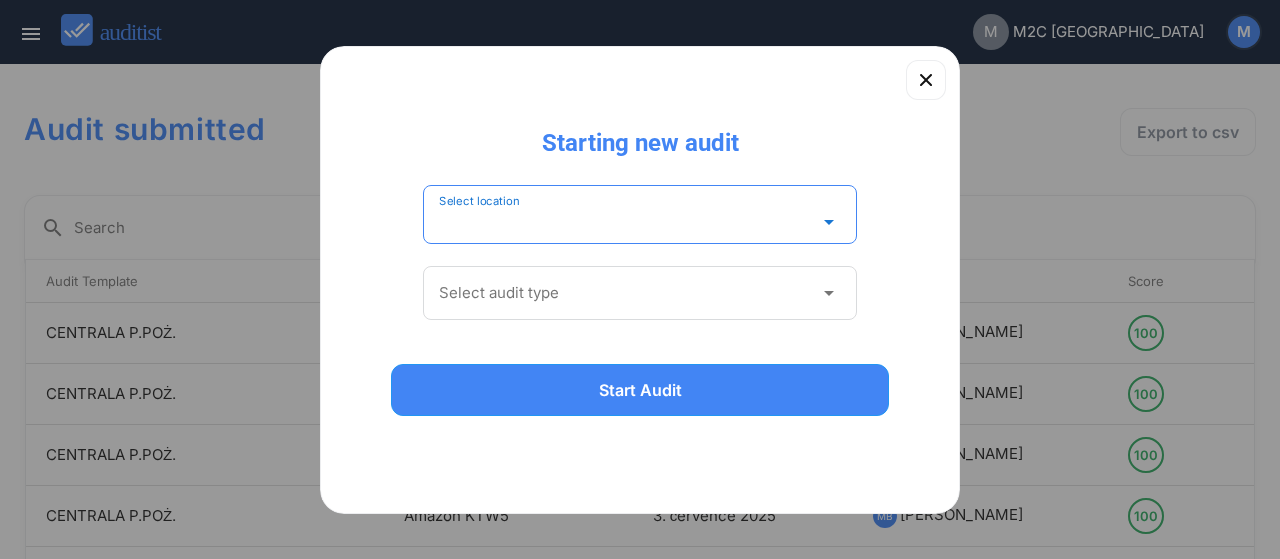 type on "**********" 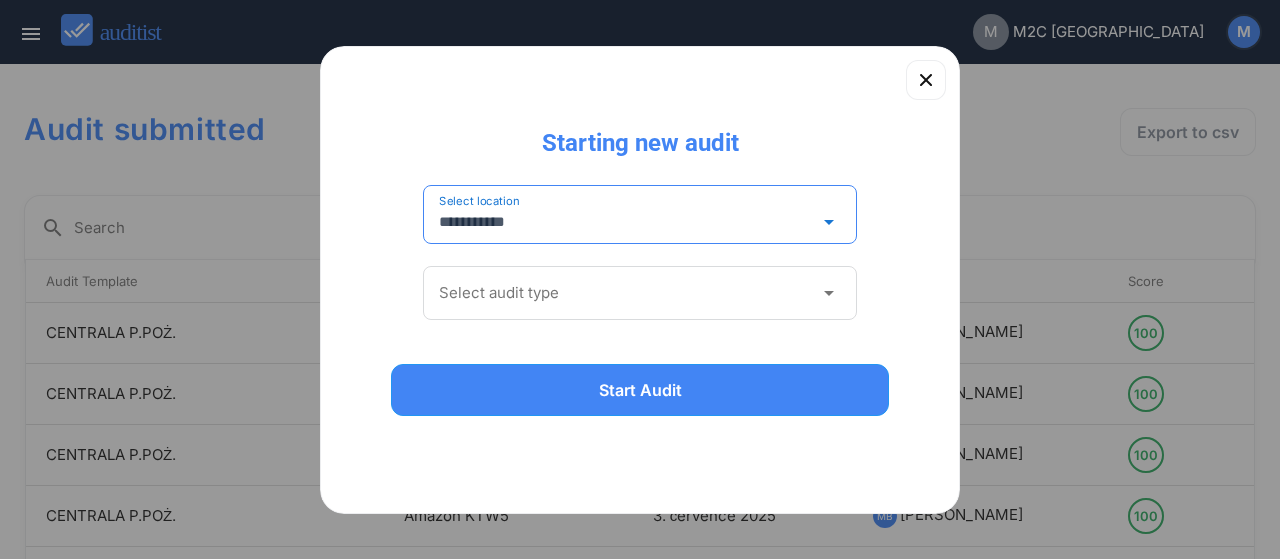 click at bounding box center [626, 293] 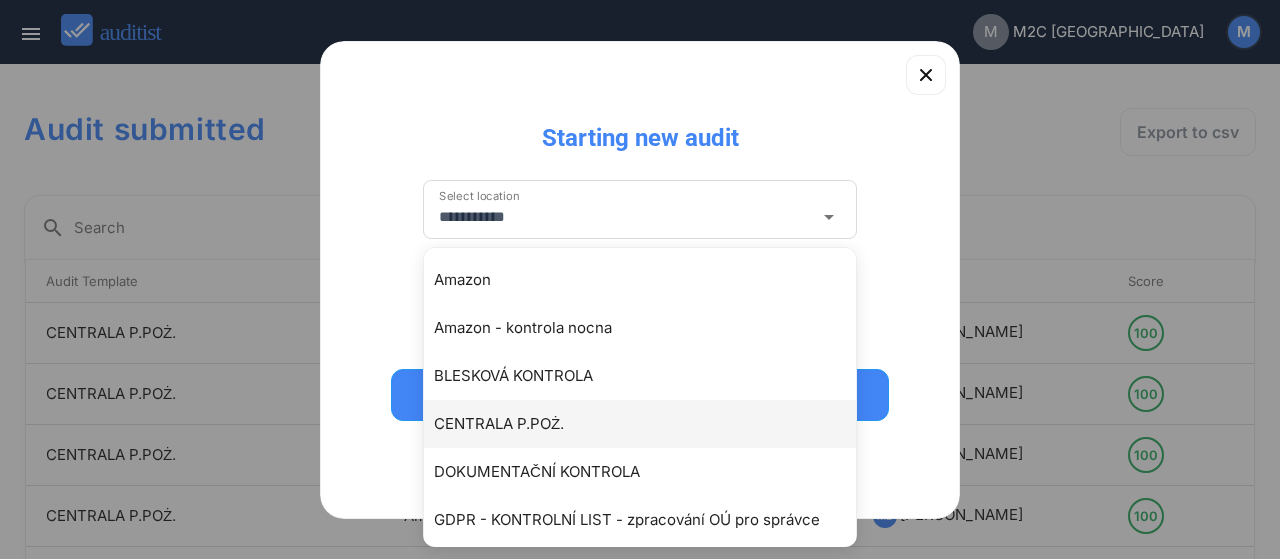 click on "CENTRALA P.POŻ." at bounding box center [650, 424] 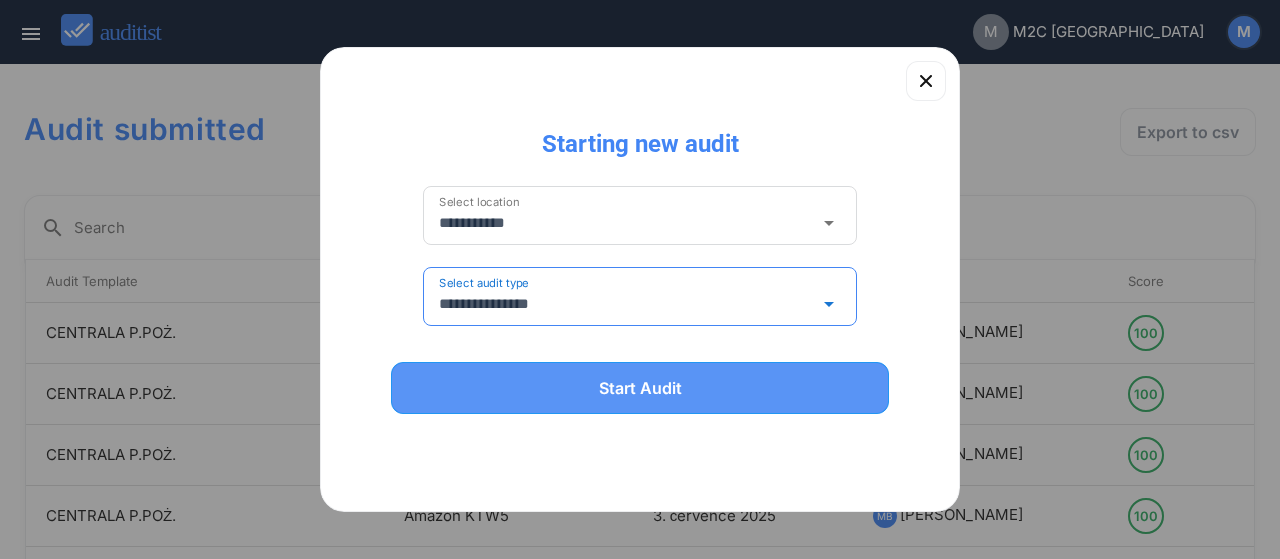 click on "Start Audit" at bounding box center (640, 388) 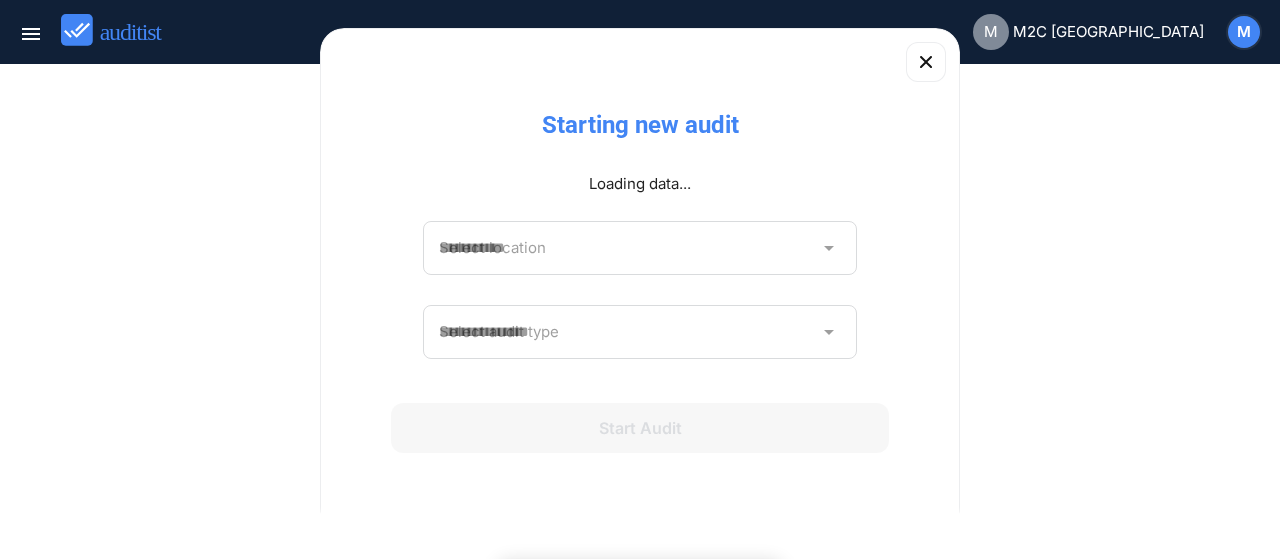 type 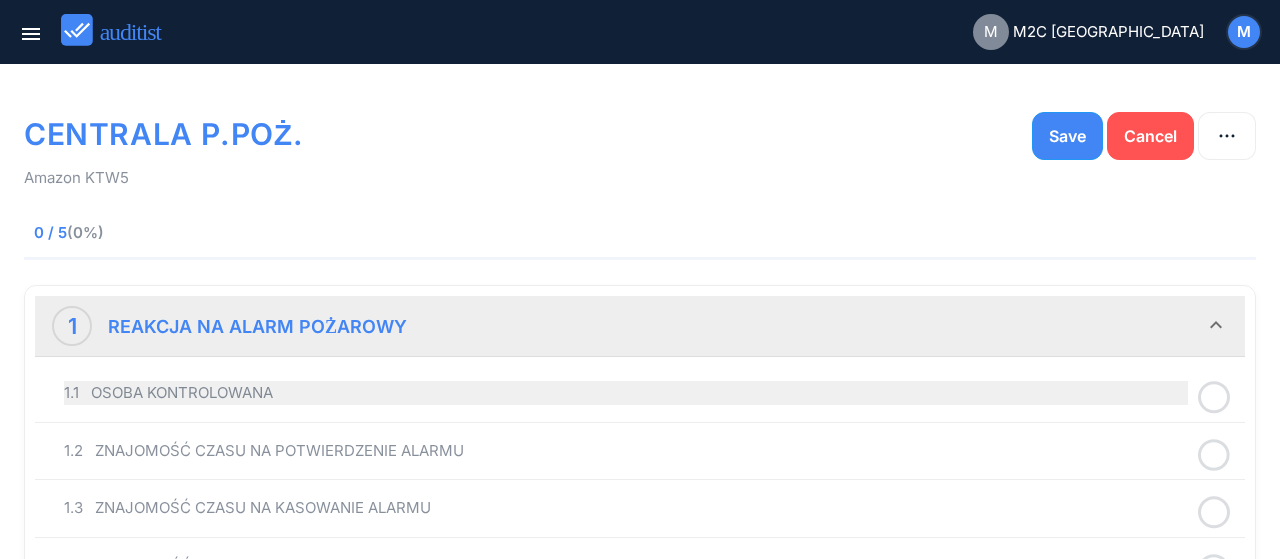 click on "1.1   OSOBA KONTROLOWANA" at bounding box center (626, 393) 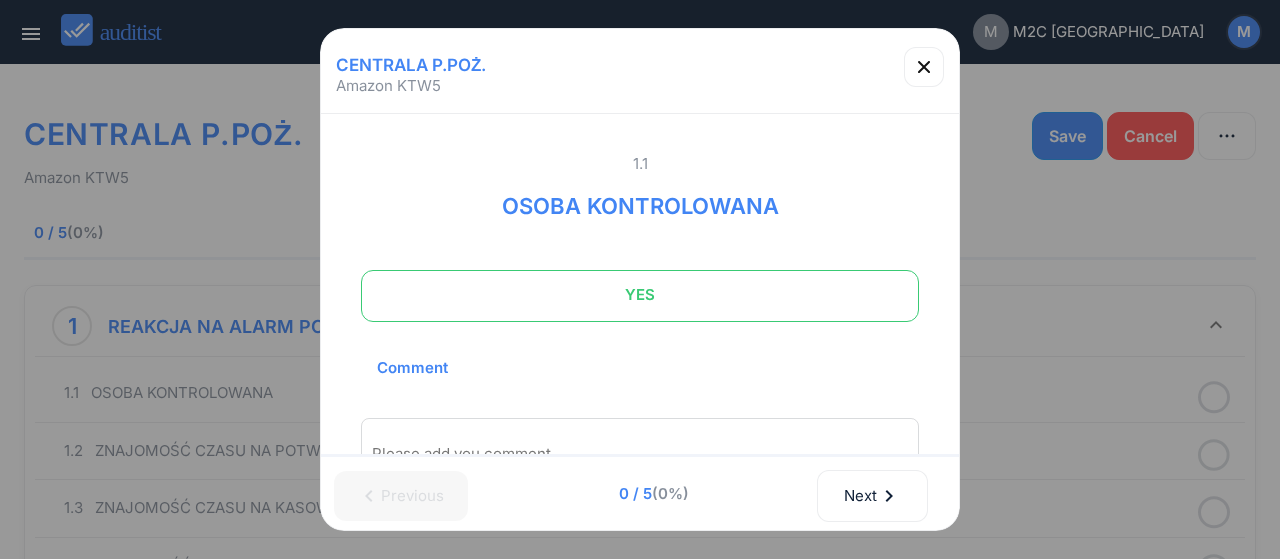 click on "YES" at bounding box center (640, 295) 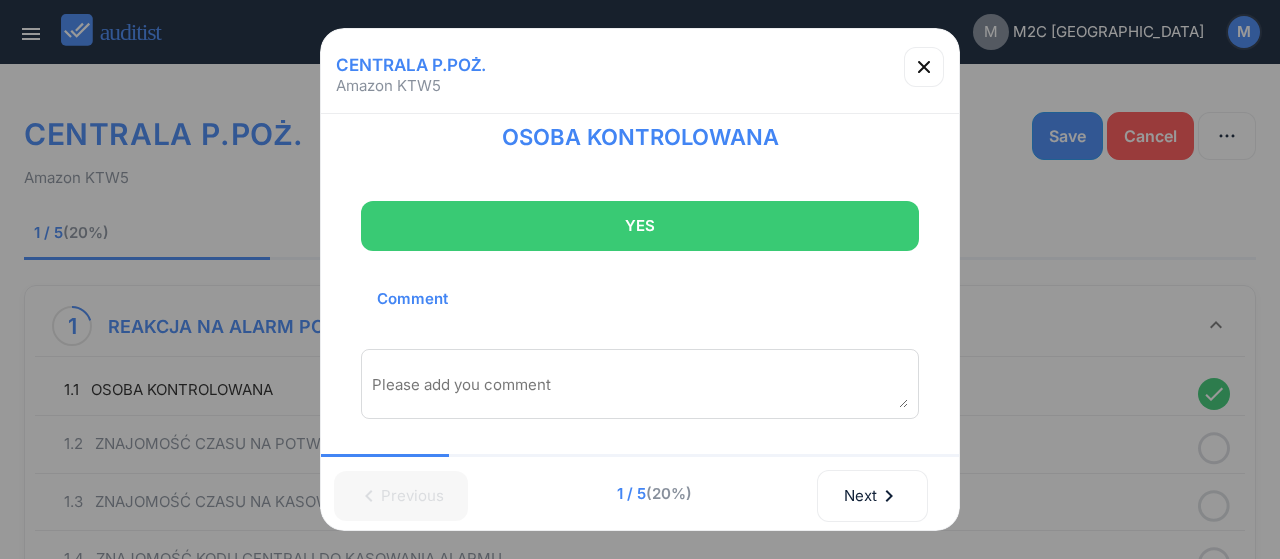 scroll, scrollTop: 108, scrollLeft: 0, axis: vertical 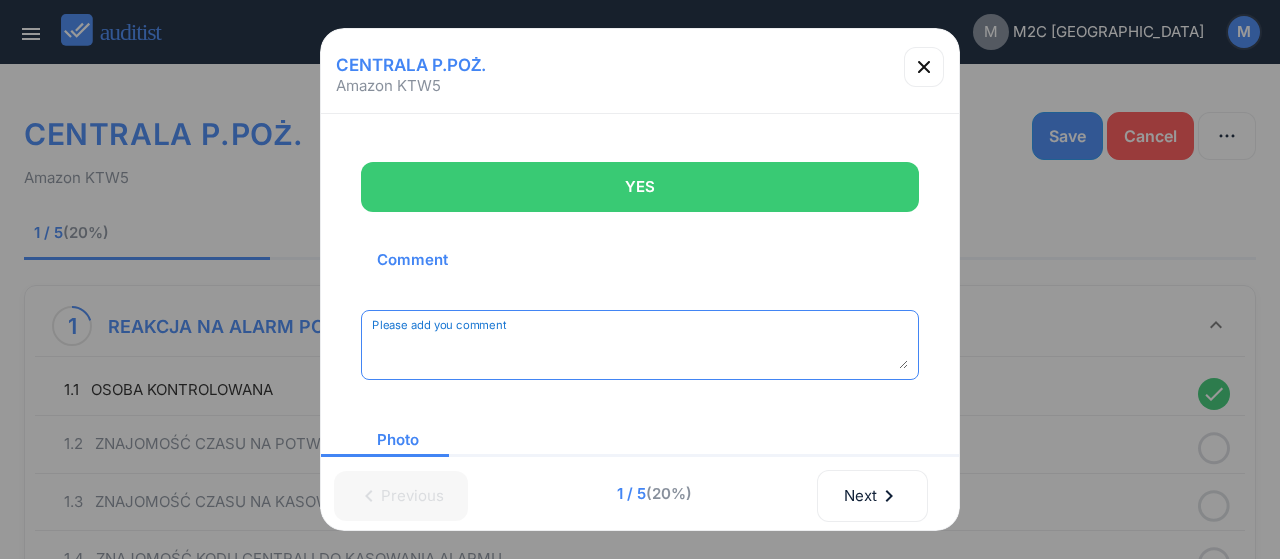 click at bounding box center [640, 352] 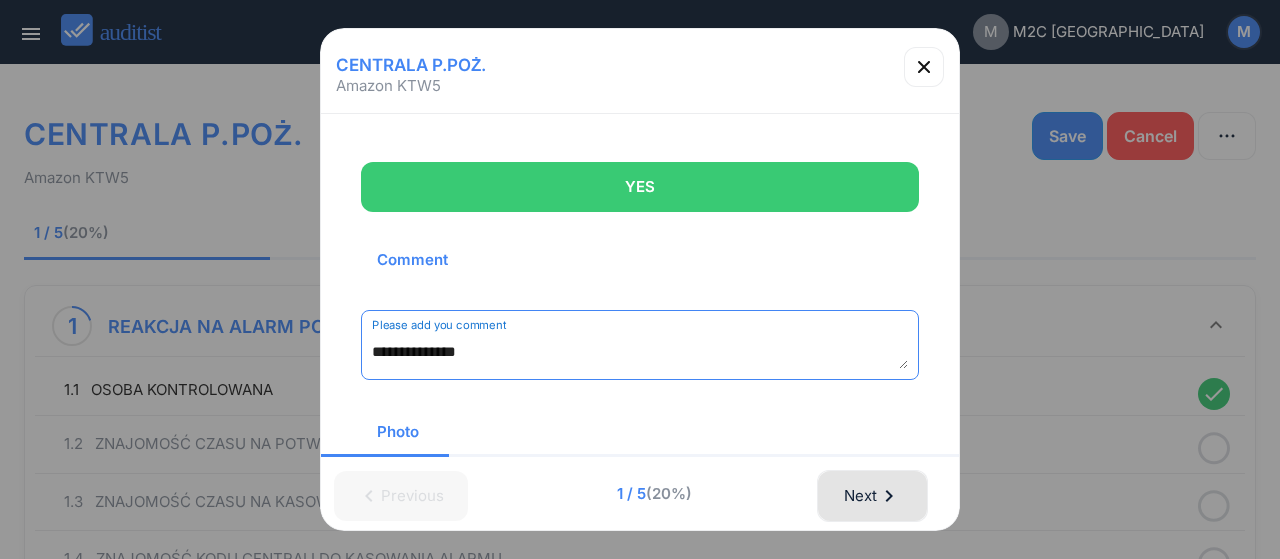 type on "**********" 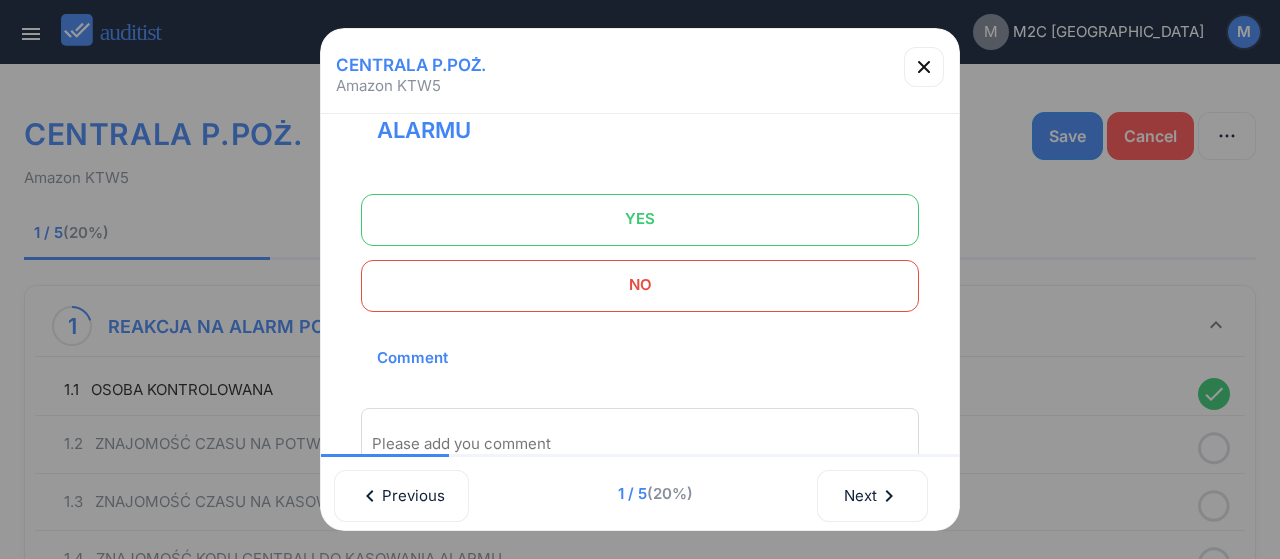 click on "YES" at bounding box center (640, 219) 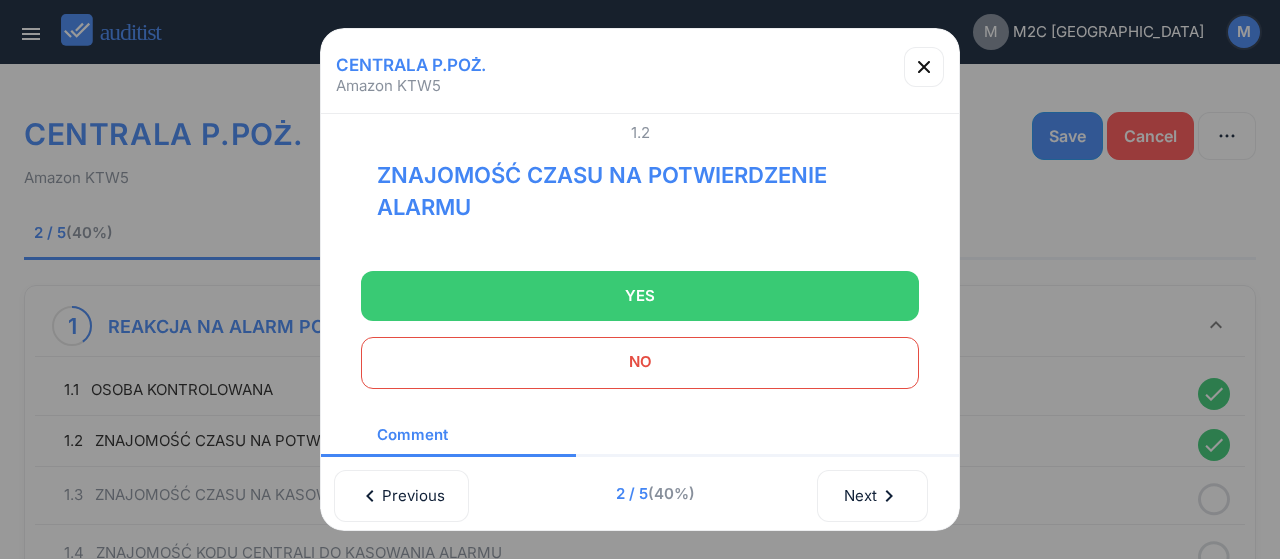 scroll, scrollTop: 0, scrollLeft: 0, axis: both 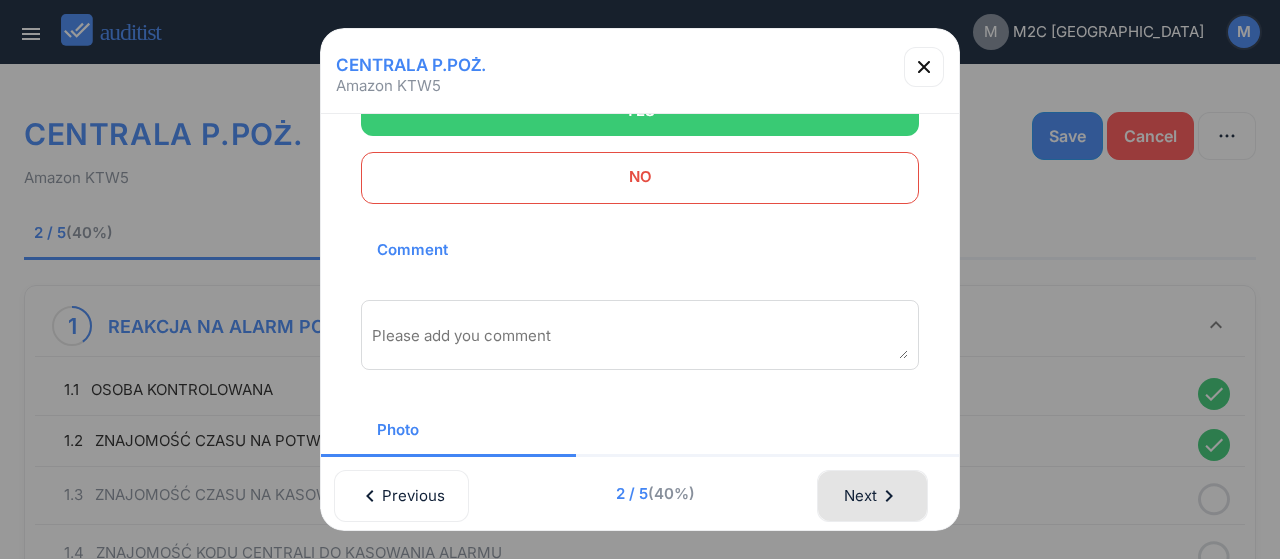 drag, startPoint x: 849, startPoint y: 484, endPoint x: 834, endPoint y: 441, distance: 45.54119 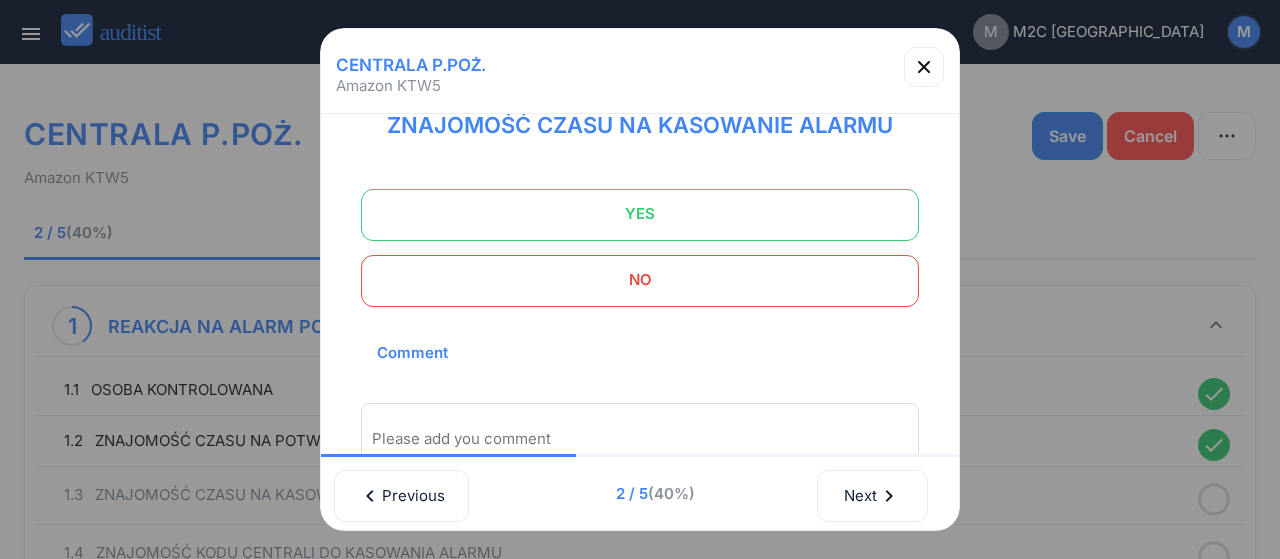 scroll, scrollTop: 0, scrollLeft: 0, axis: both 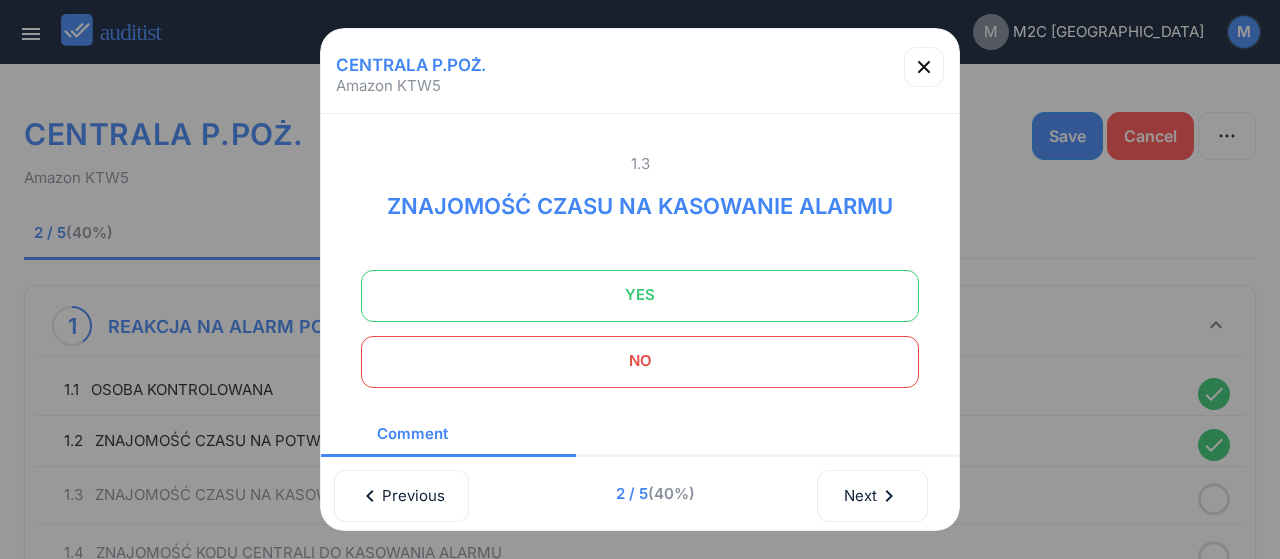 drag, startPoint x: 711, startPoint y: 283, endPoint x: 718, endPoint y: 275, distance: 10.630146 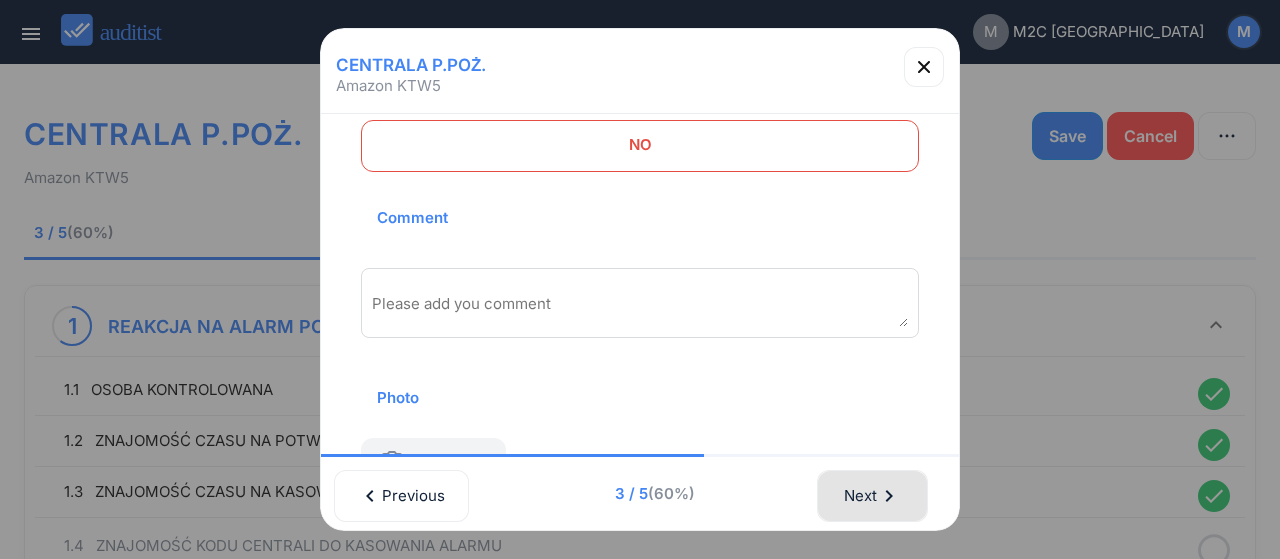drag, startPoint x: 869, startPoint y: 496, endPoint x: 834, endPoint y: 401, distance: 101.24229 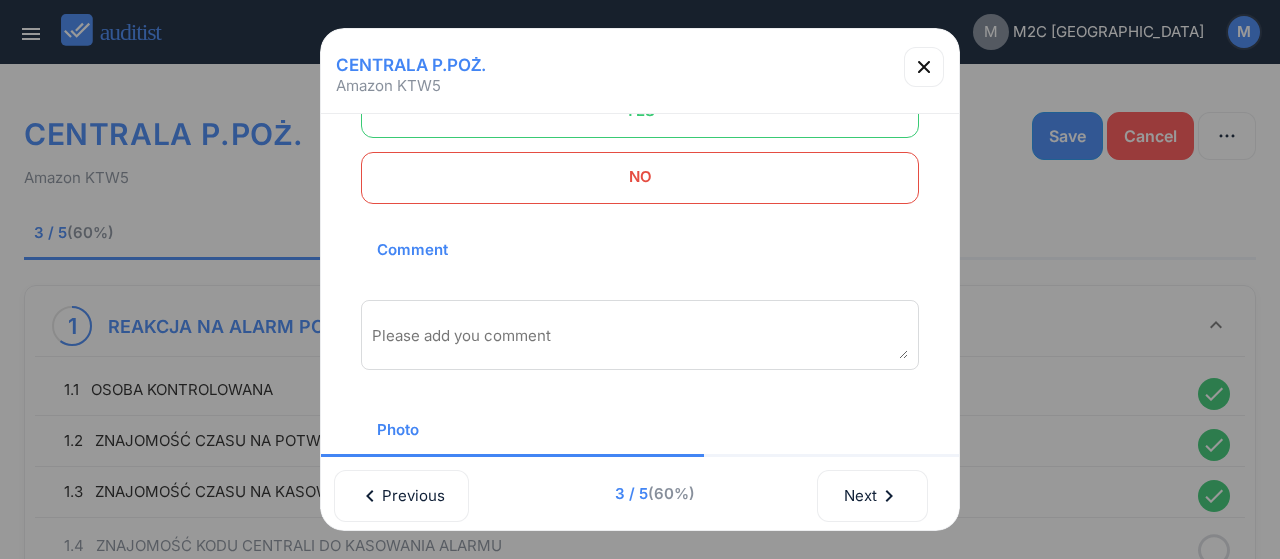 scroll, scrollTop: 108, scrollLeft: 0, axis: vertical 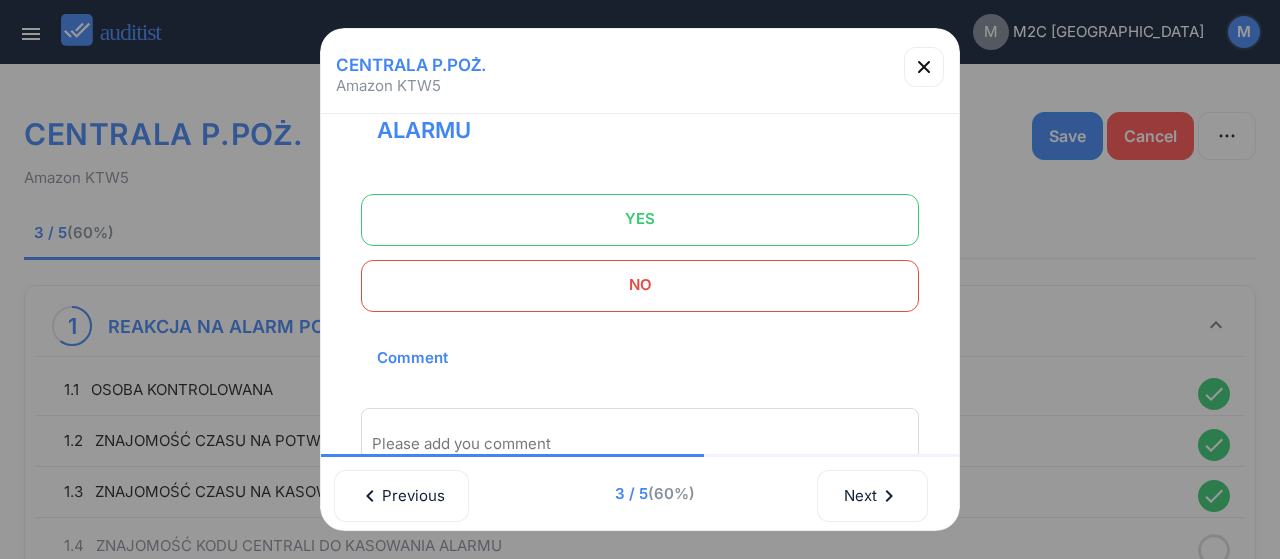 click on "YES" at bounding box center (640, 219) 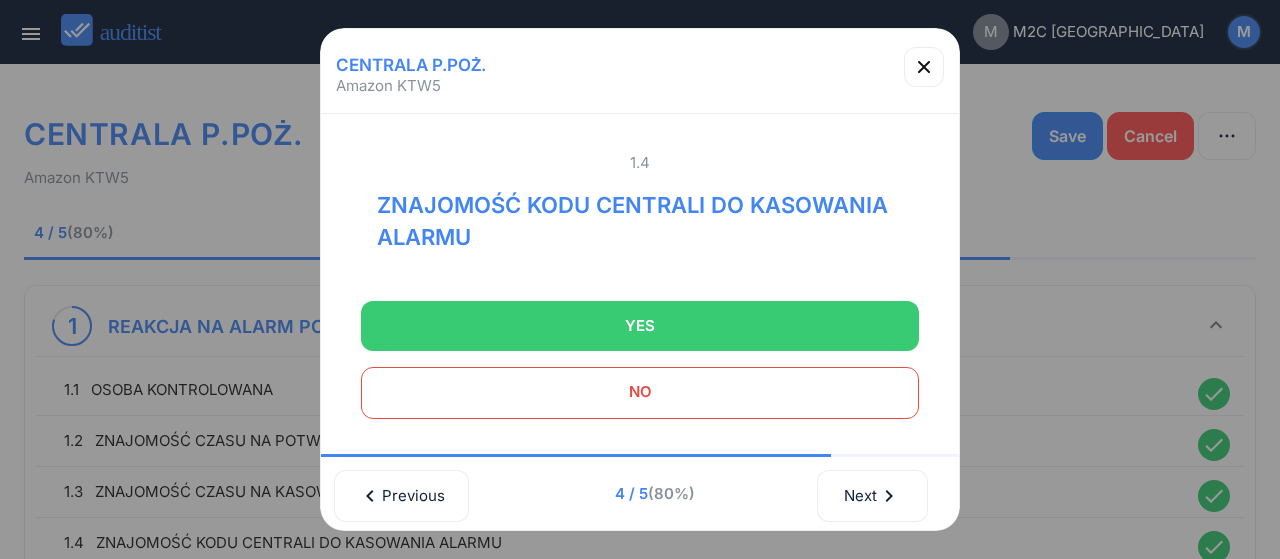 scroll, scrollTop: 0, scrollLeft: 0, axis: both 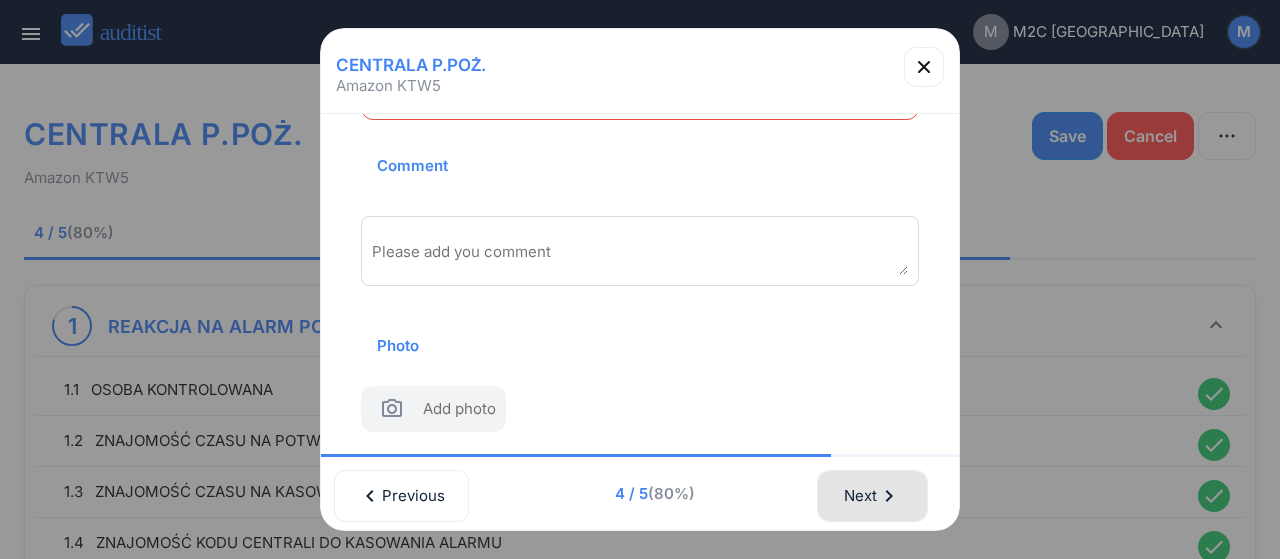 click on "chevron_right" at bounding box center [889, 496] 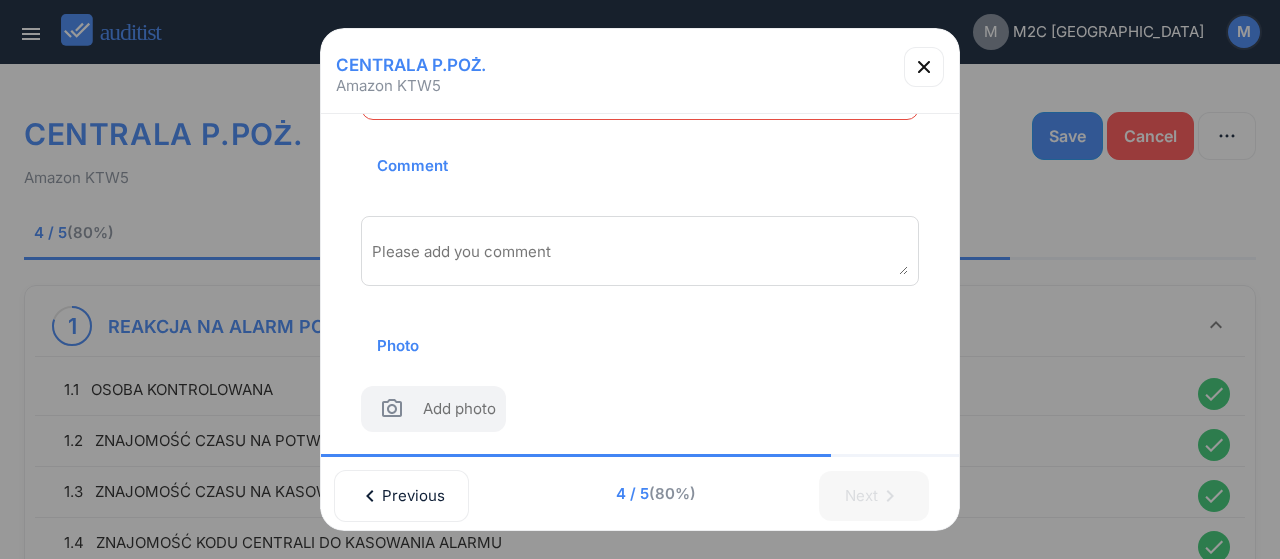 scroll, scrollTop: 0, scrollLeft: 0, axis: both 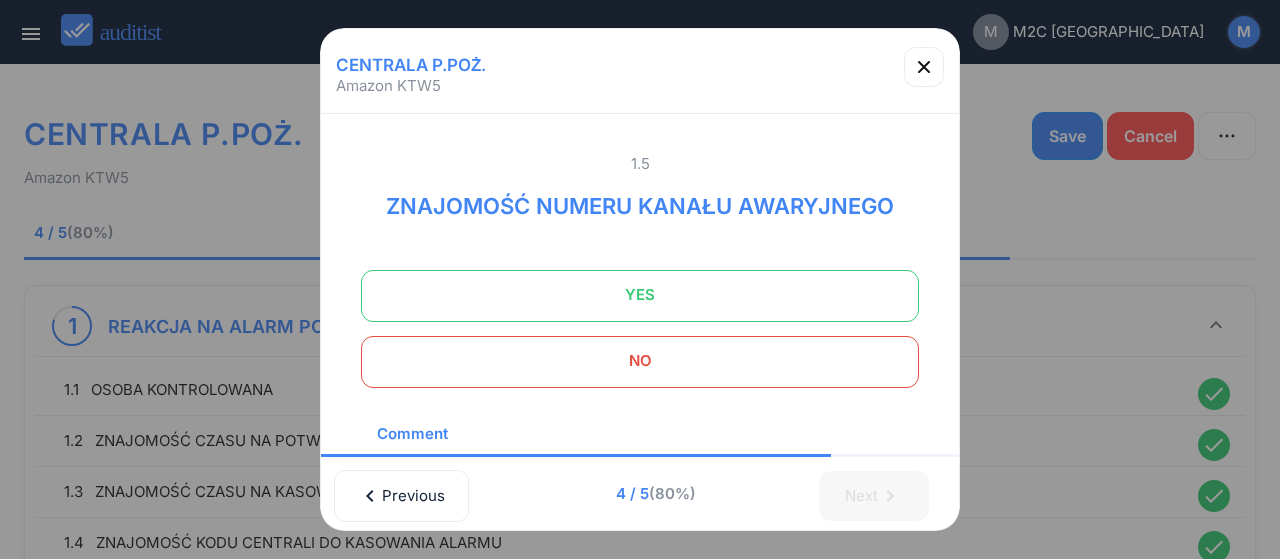 click on "YES" at bounding box center [640, 295] 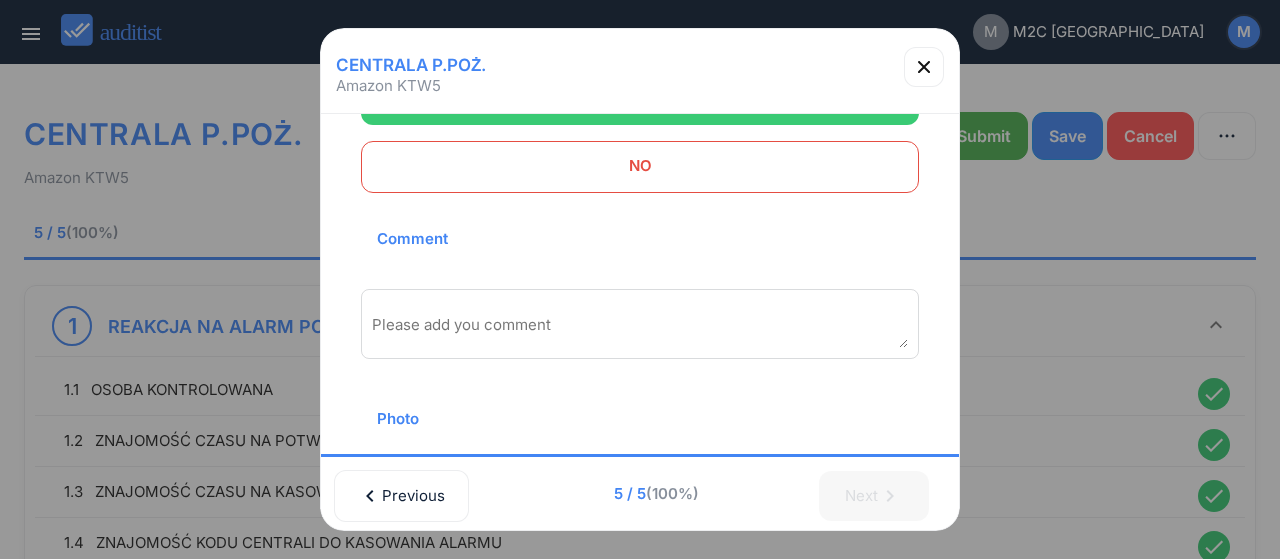 scroll, scrollTop: 268, scrollLeft: 0, axis: vertical 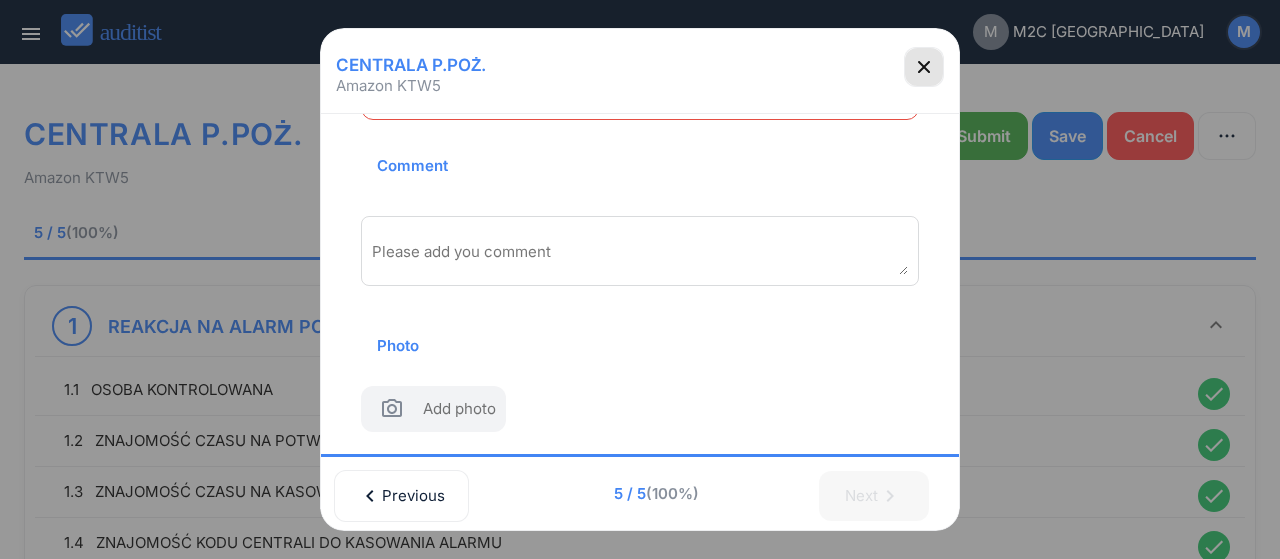 click 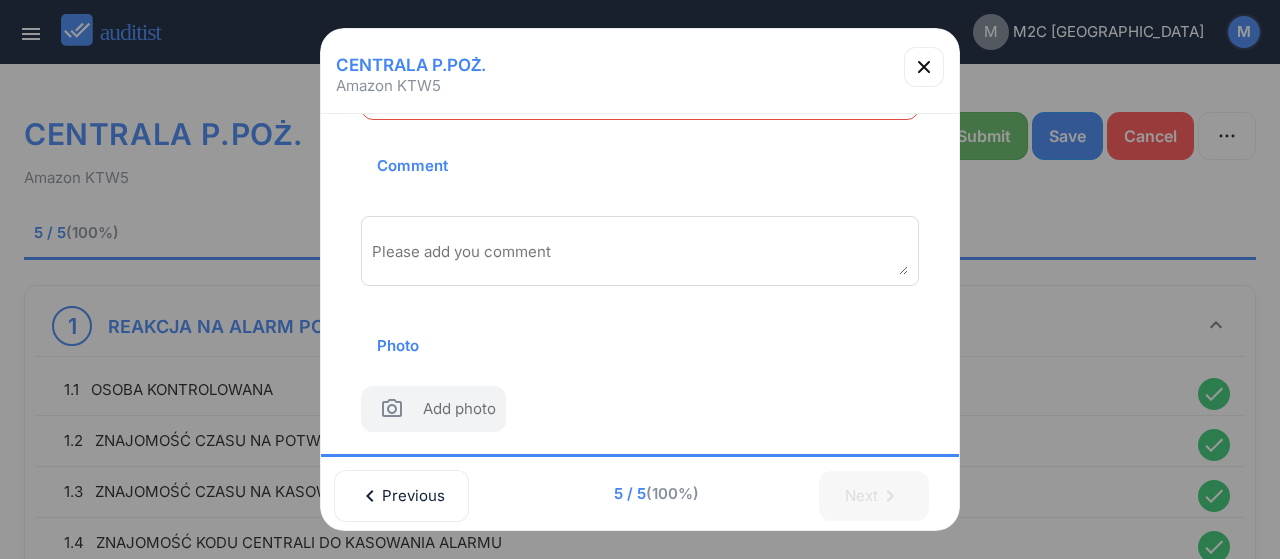 scroll, scrollTop: 194, scrollLeft: 0, axis: vertical 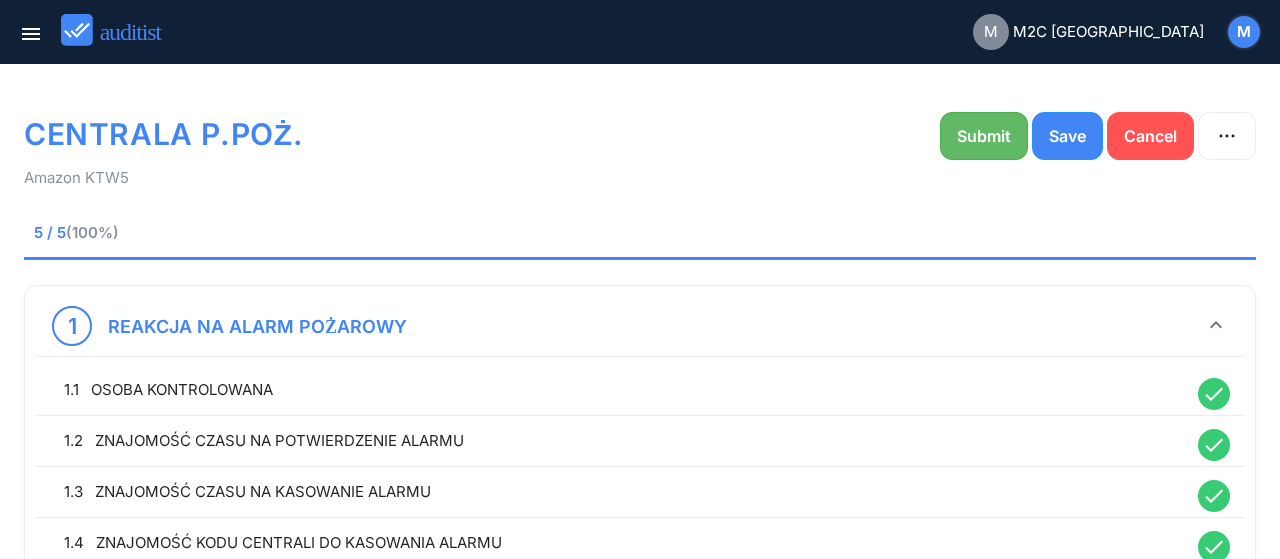 click on "Submit" at bounding box center (984, 136) 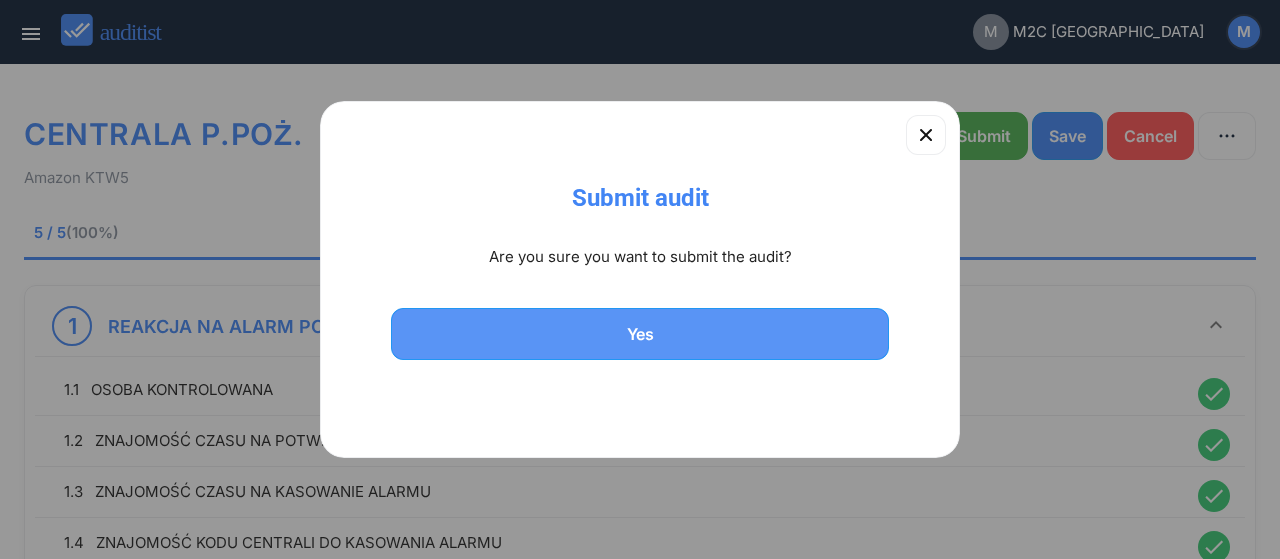 click on "Yes" at bounding box center (640, 334) 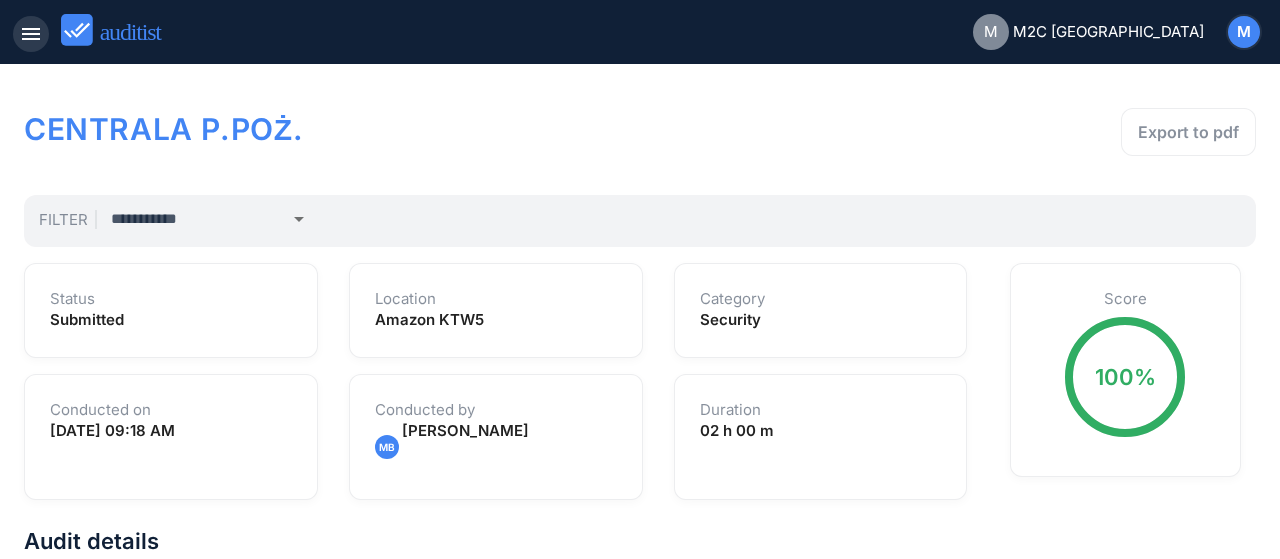 click on "menu" at bounding box center [31, 34] 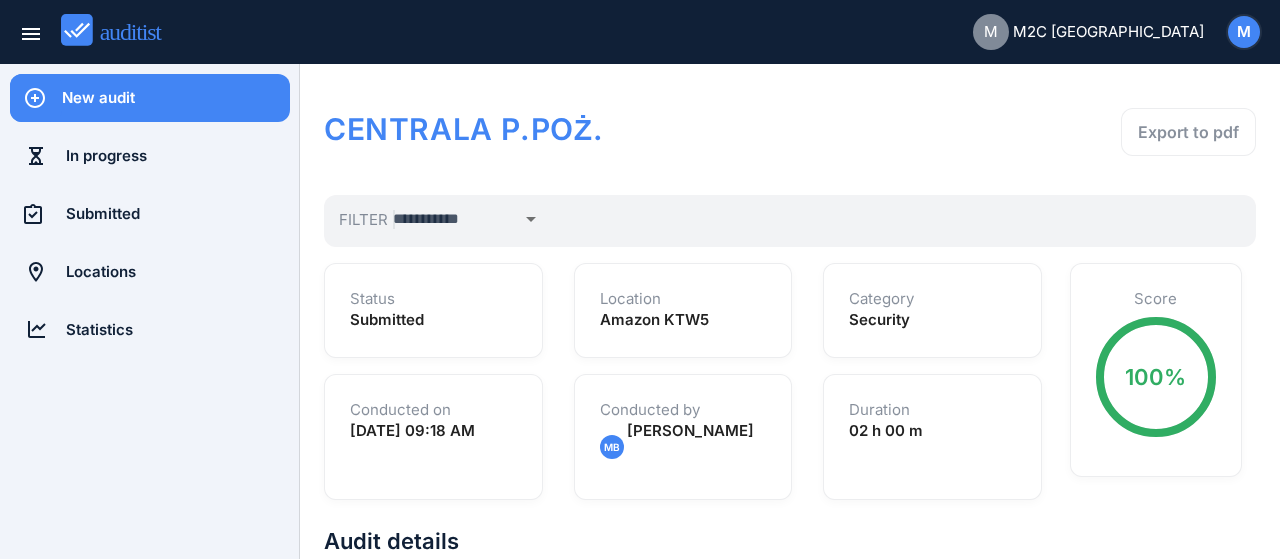 click on "New audit" at bounding box center [176, 98] 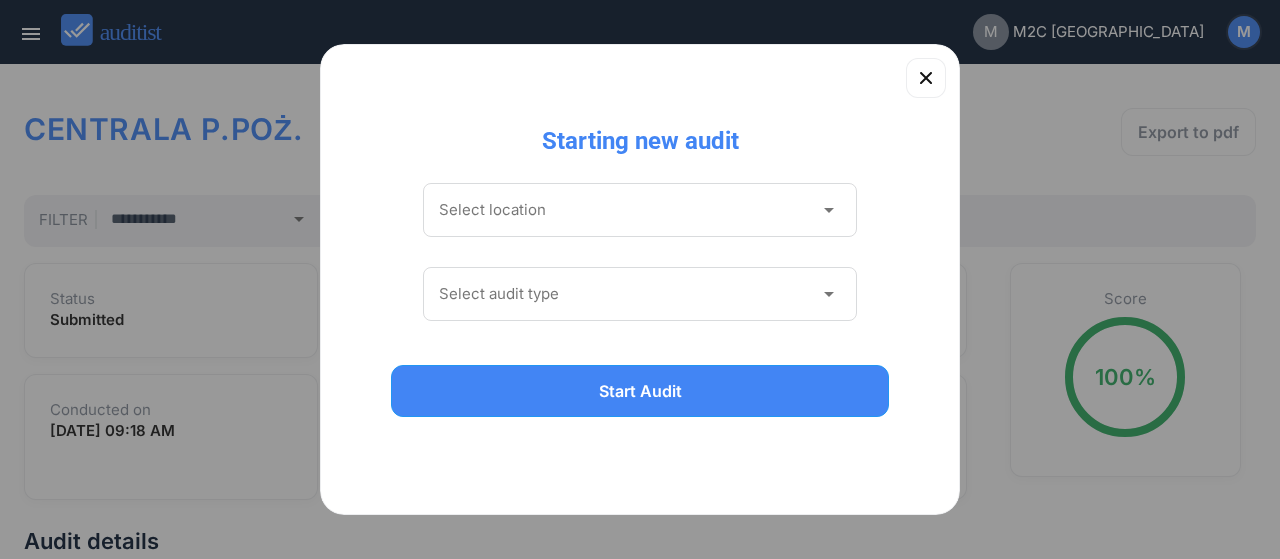 click on "Select location arrow_drop_down" at bounding box center (640, 210) 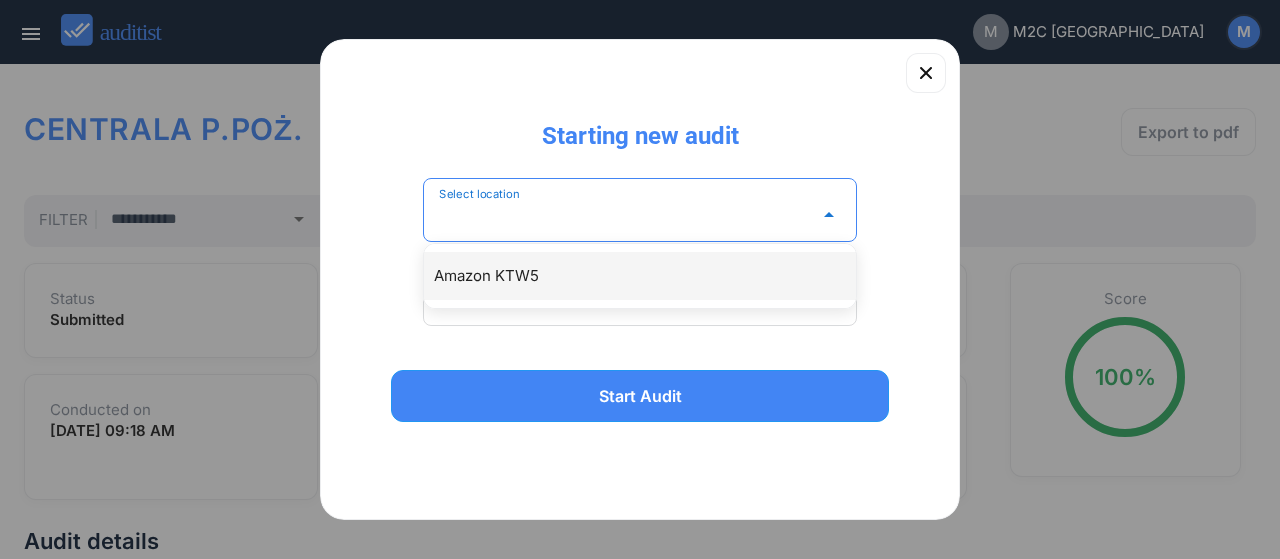 click on "Amazon KTW5" at bounding box center (650, 276) 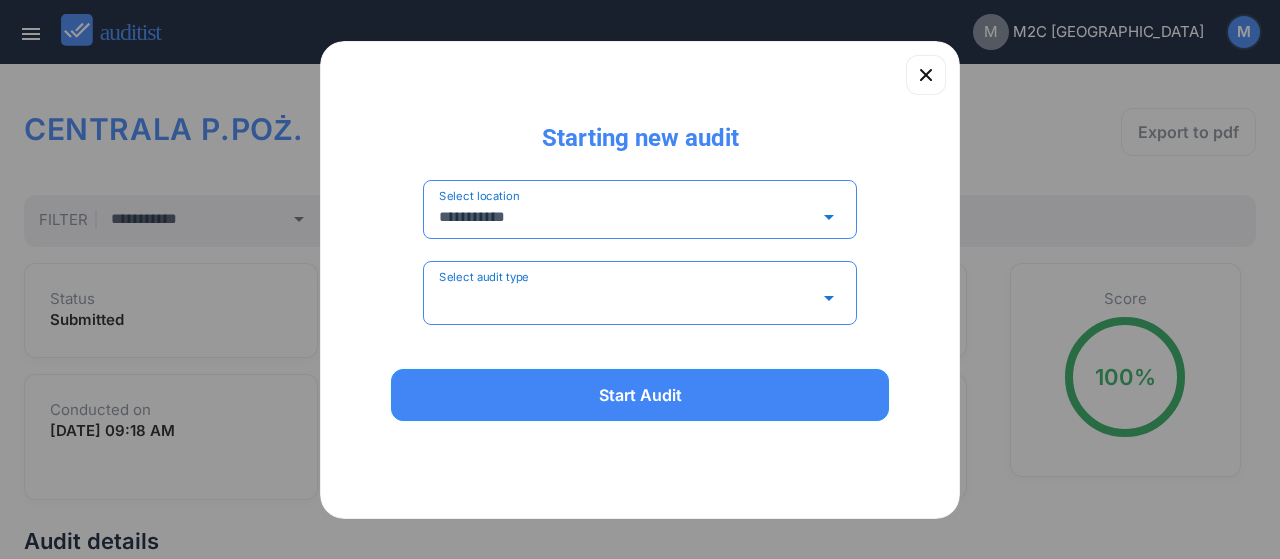 click at bounding box center [626, 298] 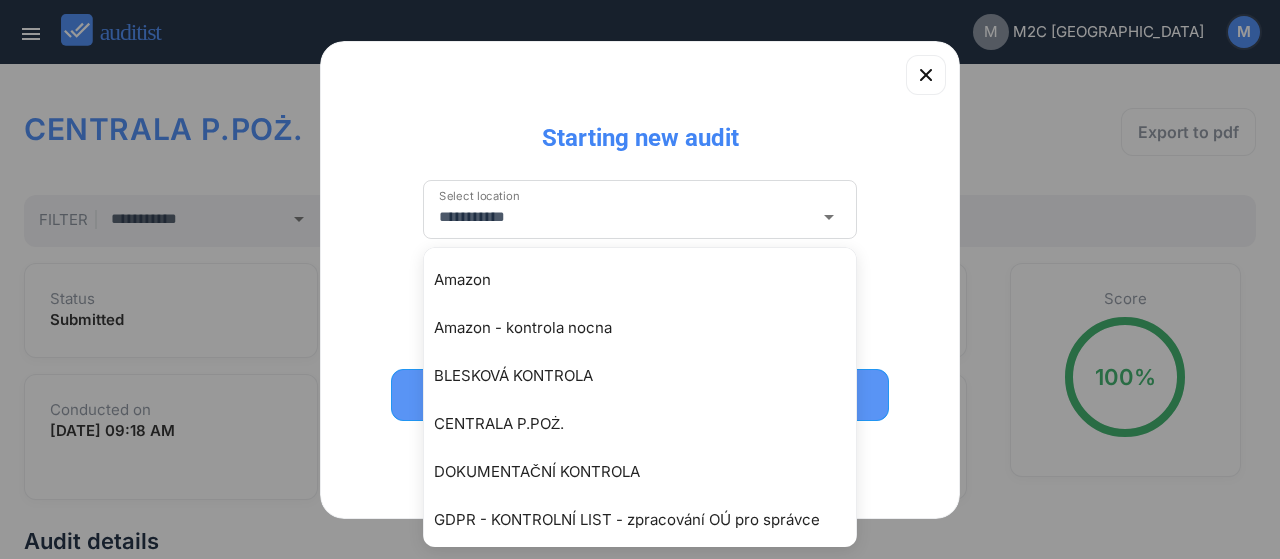 drag, startPoint x: 625, startPoint y: 417, endPoint x: 617, endPoint y: 400, distance: 18.788294 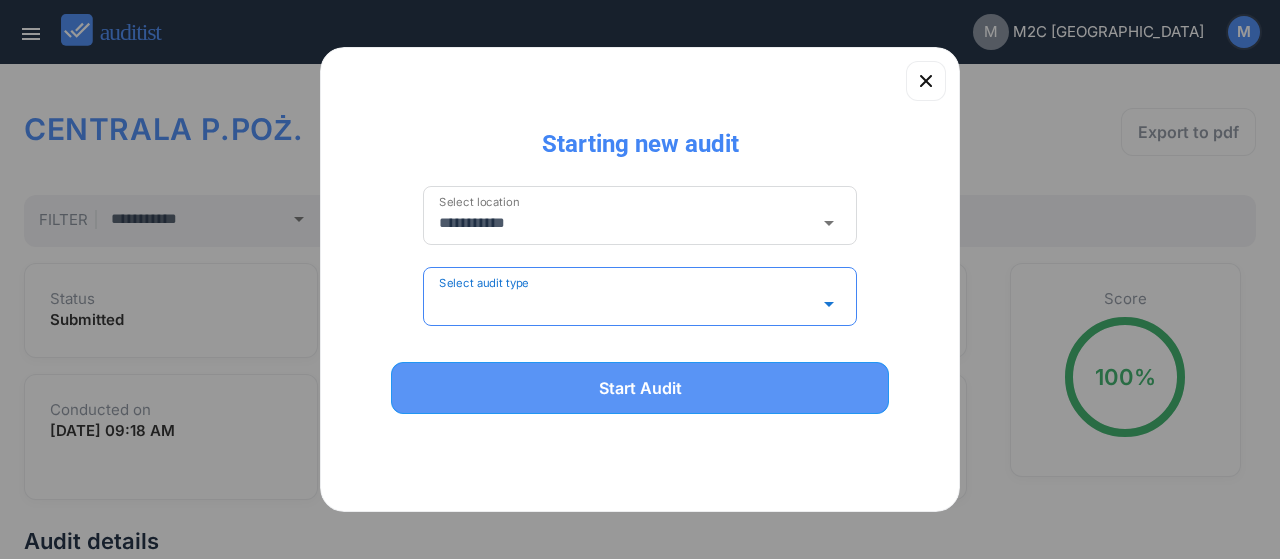 type on "**********" 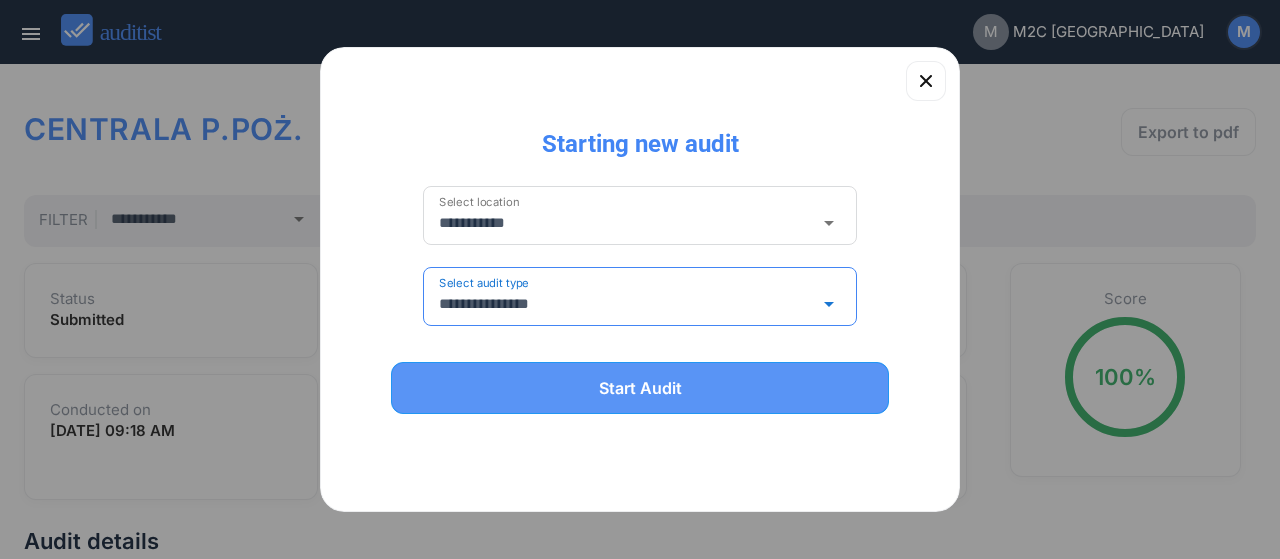 click on "Start Audit" at bounding box center (640, 388) 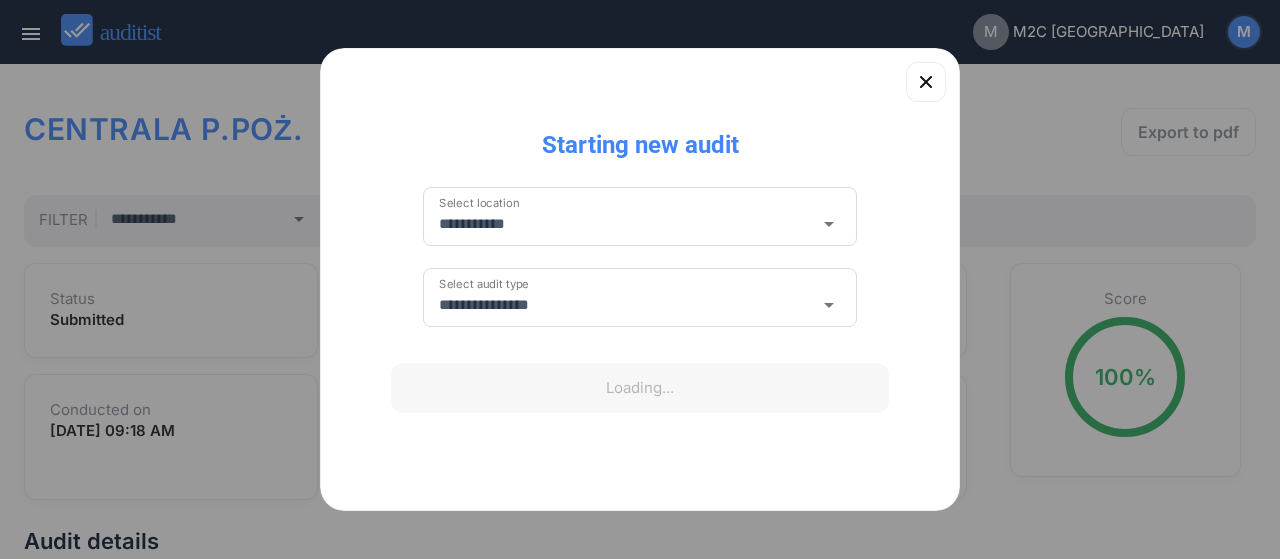 type 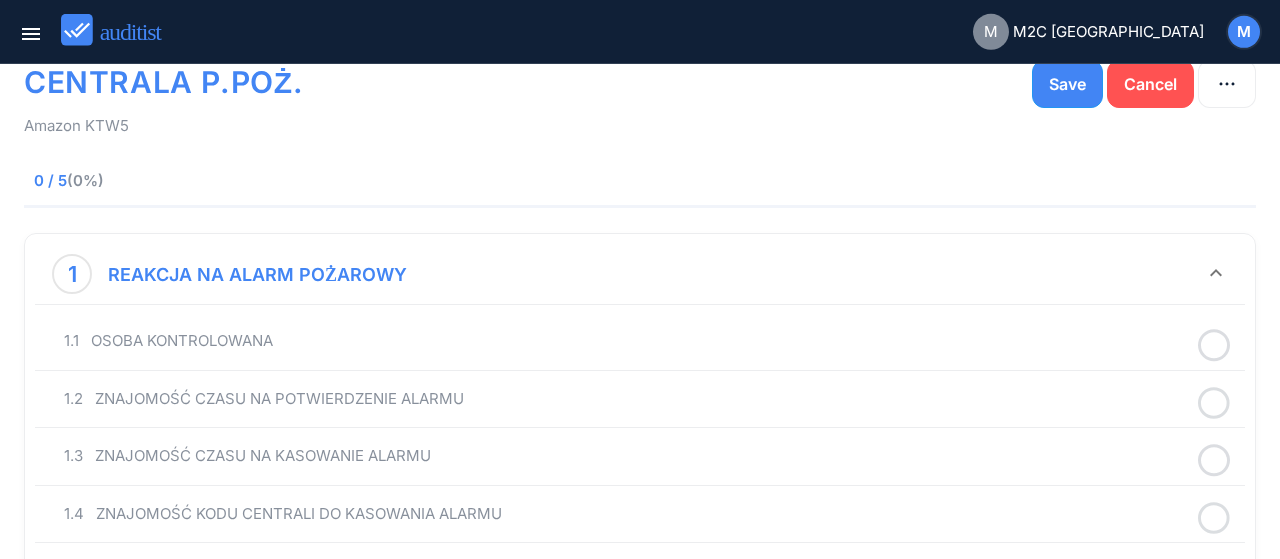 scroll, scrollTop: 104, scrollLeft: 0, axis: vertical 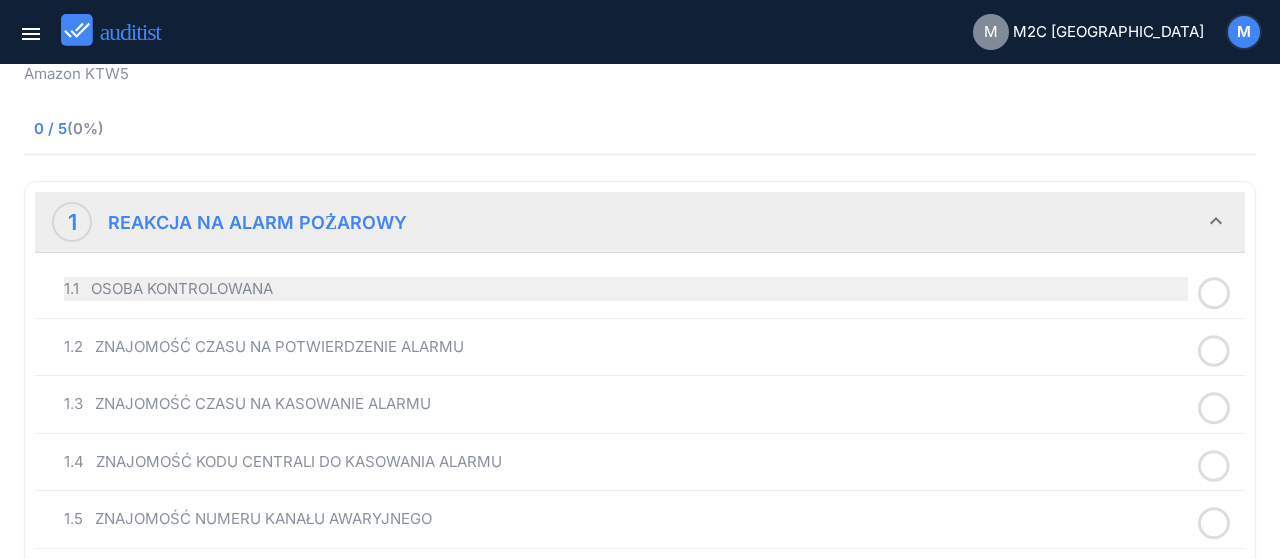 click on "1.1   OSOBA KONTROLOWANA" at bounding box center [626, 289] 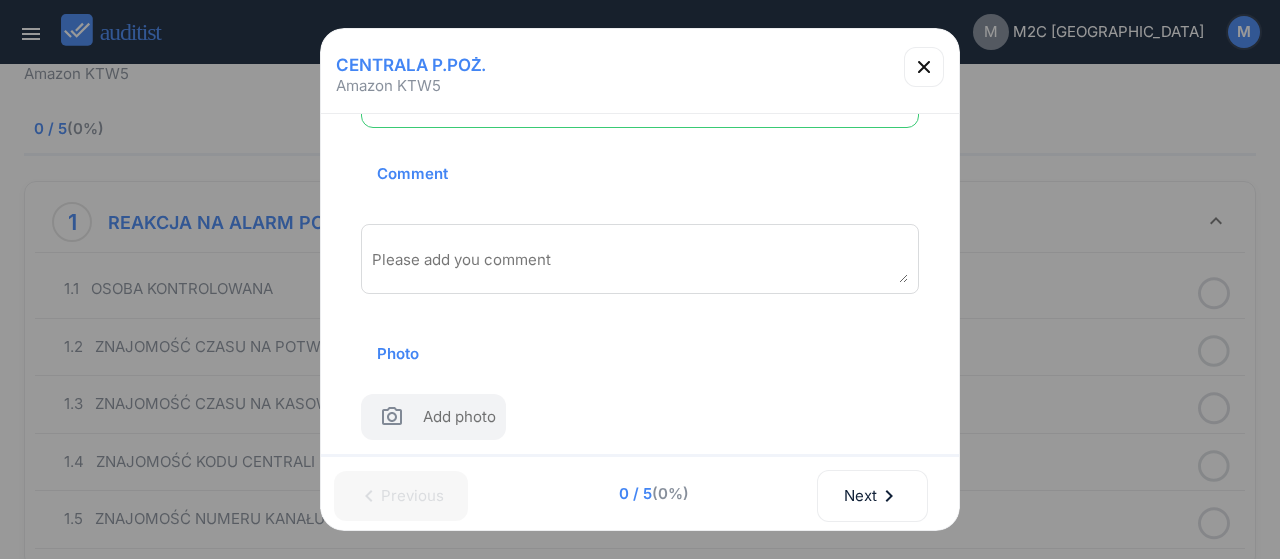 scroll, scrollTop: 0, scrollLeft: 0, axis: both 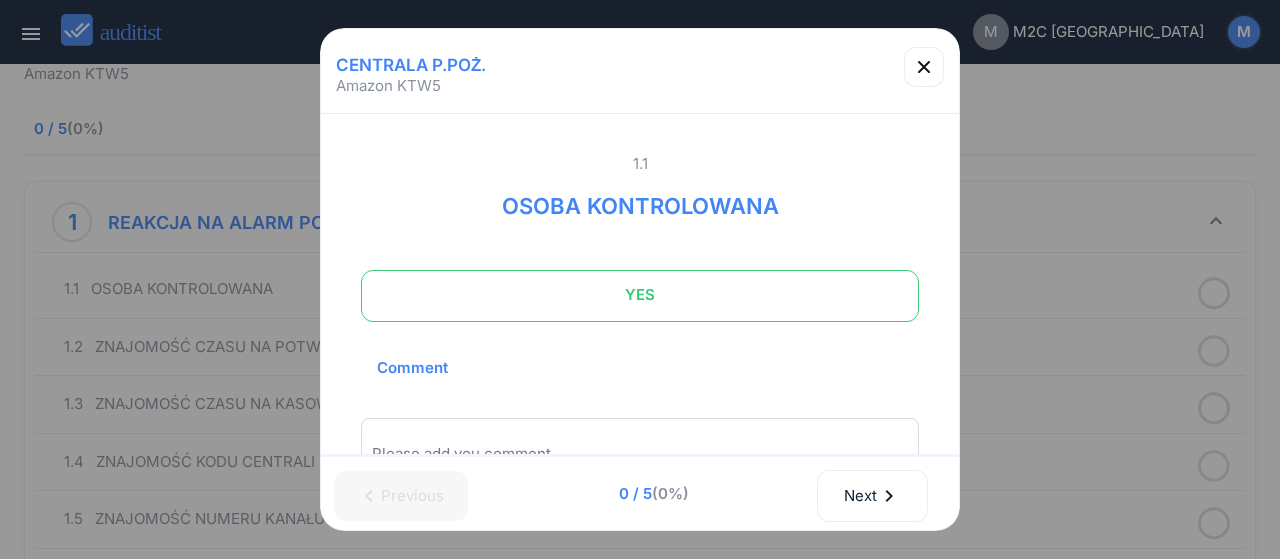 click on "YES" at bounding box center [640, 295] 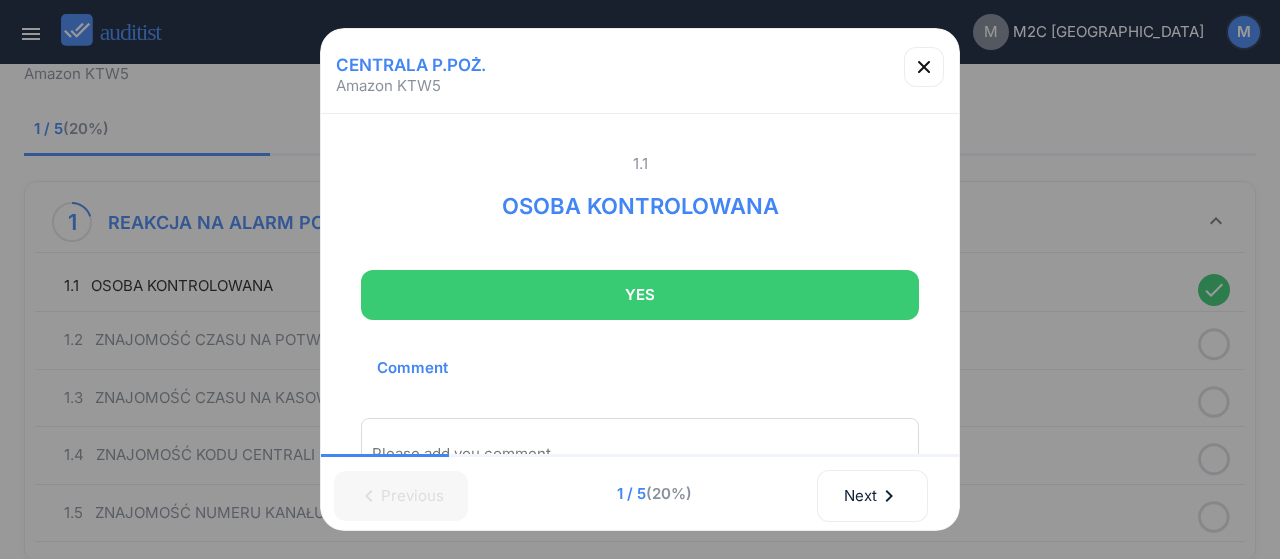 scroll, scrollTop: 108, scrollLeft: 0, axis: vertical 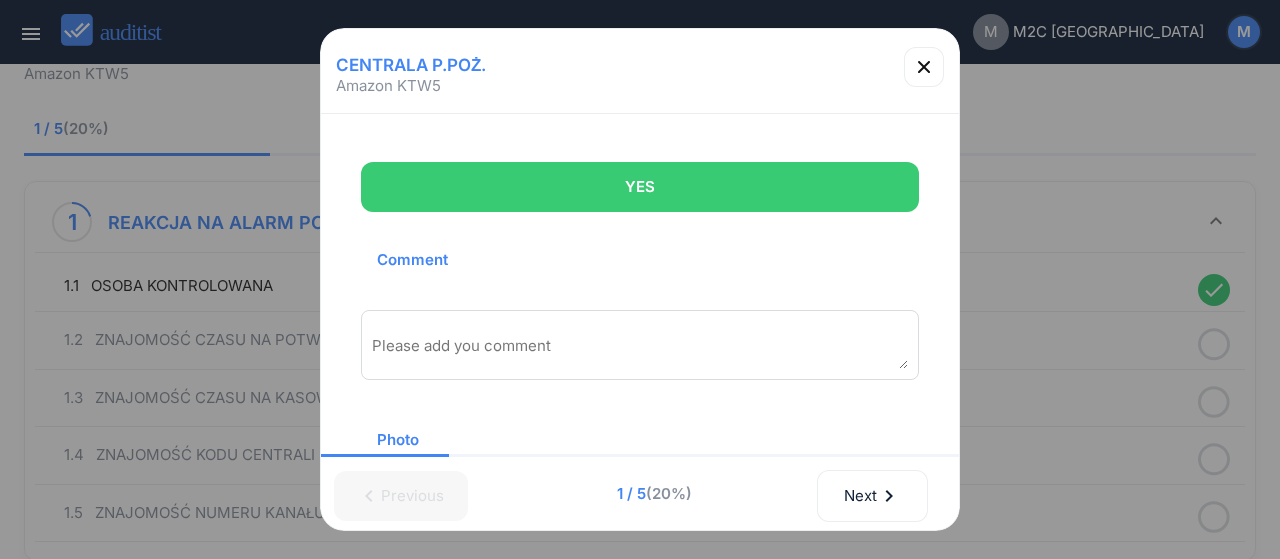 click at bounding box center (640, 352) 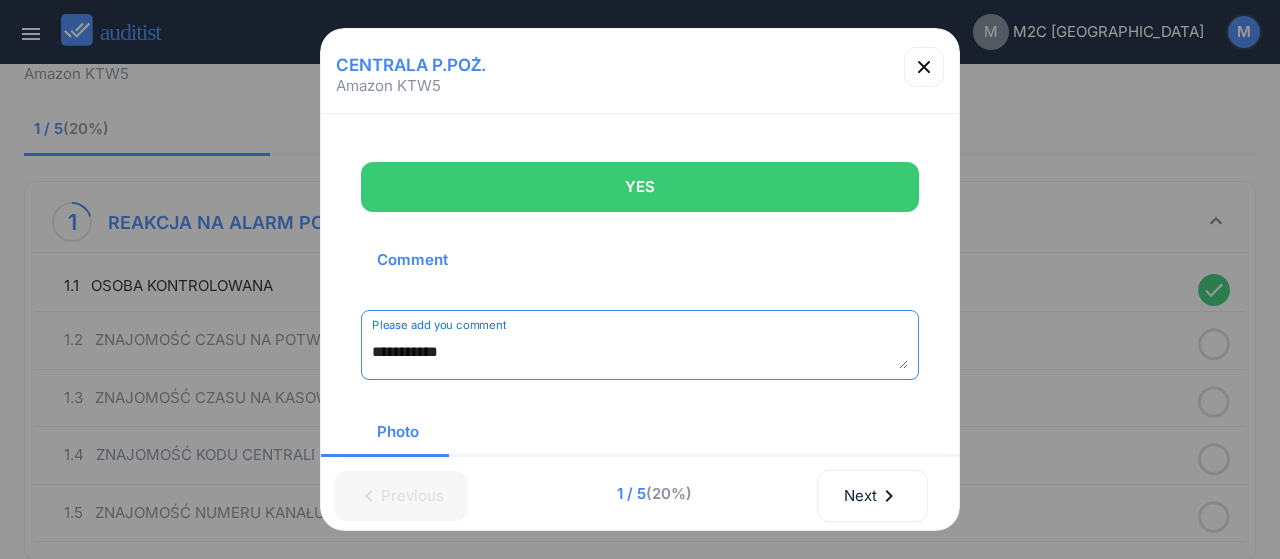 type on "**********" 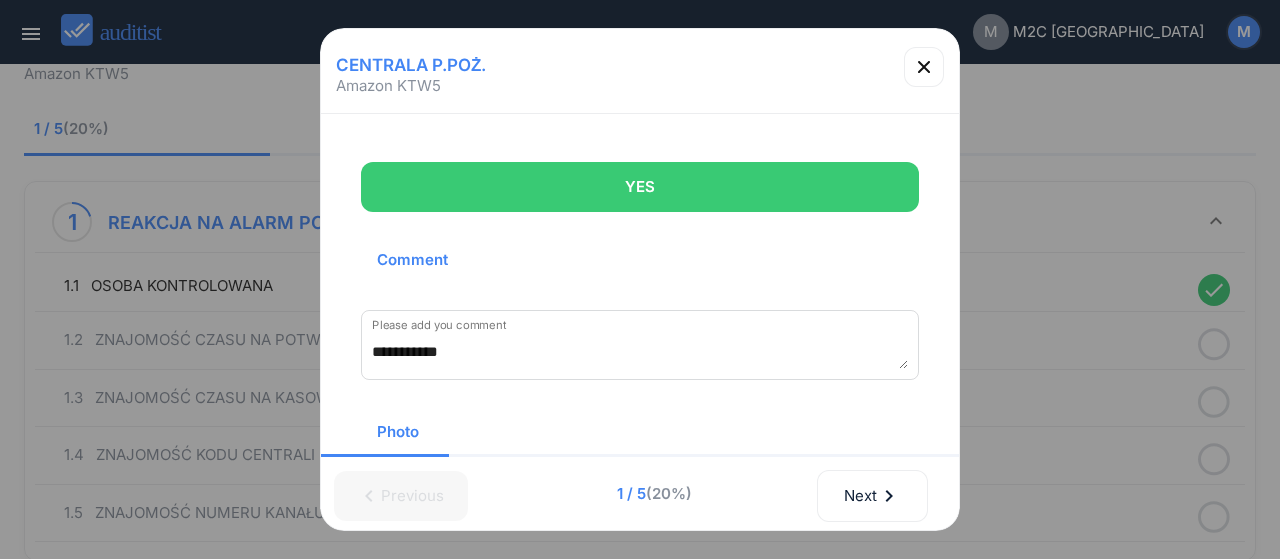 click on "YES" at bounding box center [640, 187] 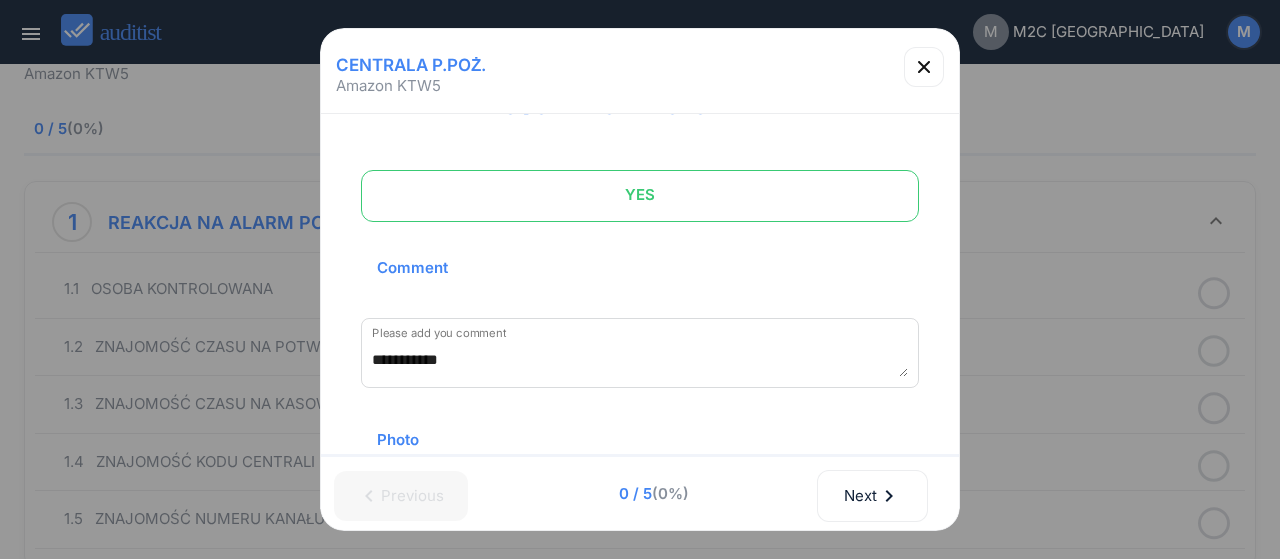 scroll, scrollTop: 0, scrollLeft: 0, axis: both 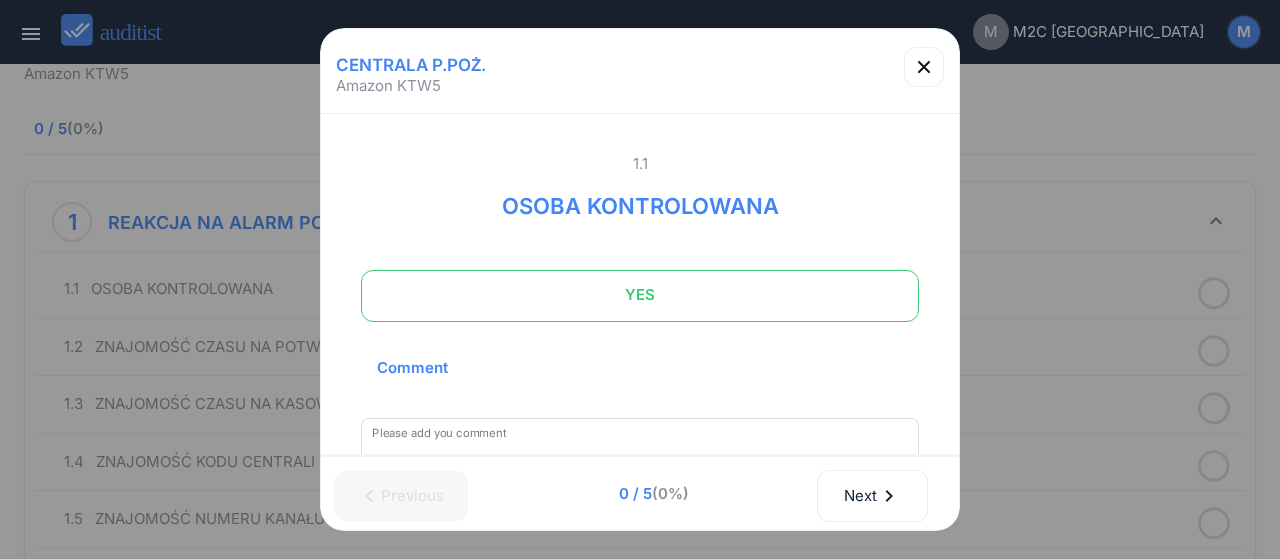 click on "YES" at bounding box center (640, 295) 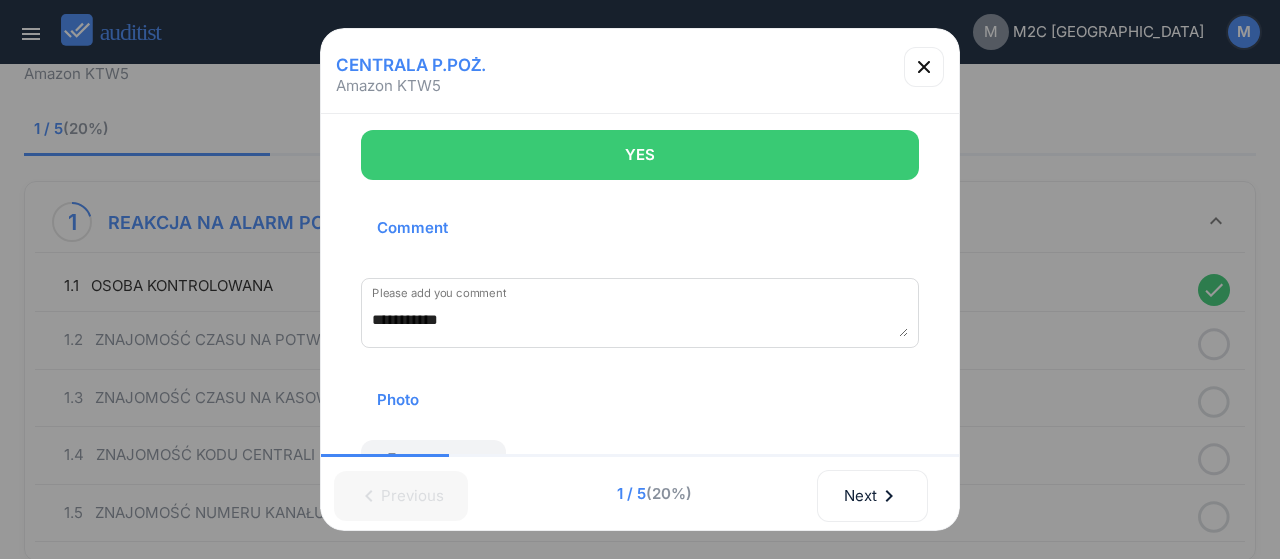 scroll, scrollTop: 194, scrollLeft: 0, axis: vertical 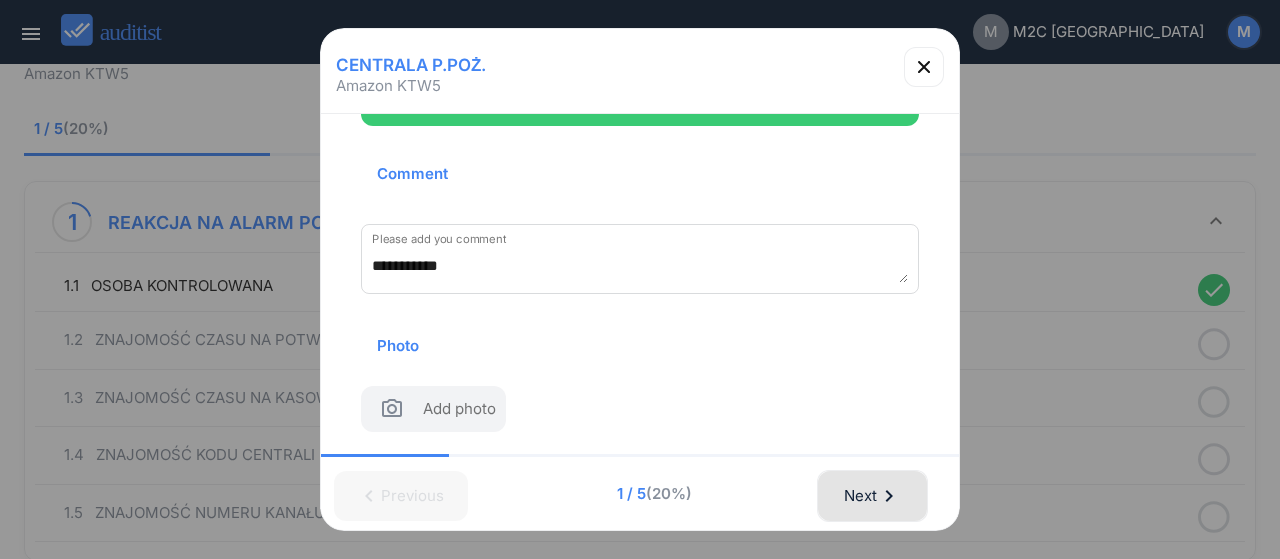 drag, startPoint x: 866, startPoint y: 487, endPoint x: 833, endPoint y: 355, distance: 136.06248 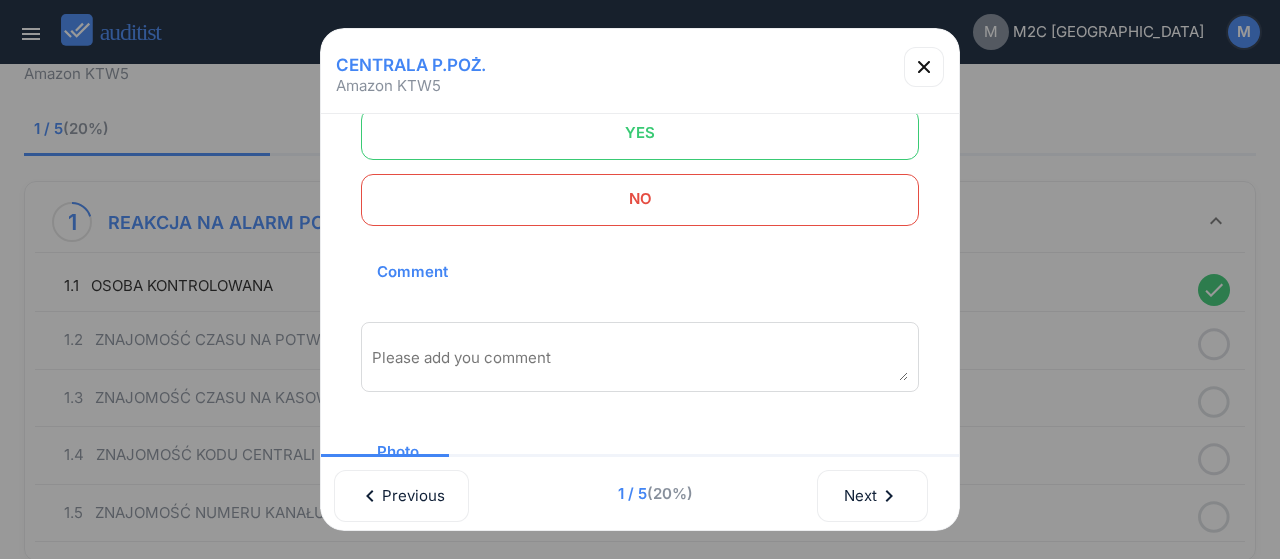 scroll, scrollTop: 0, scrollLeft: 0, axis: both 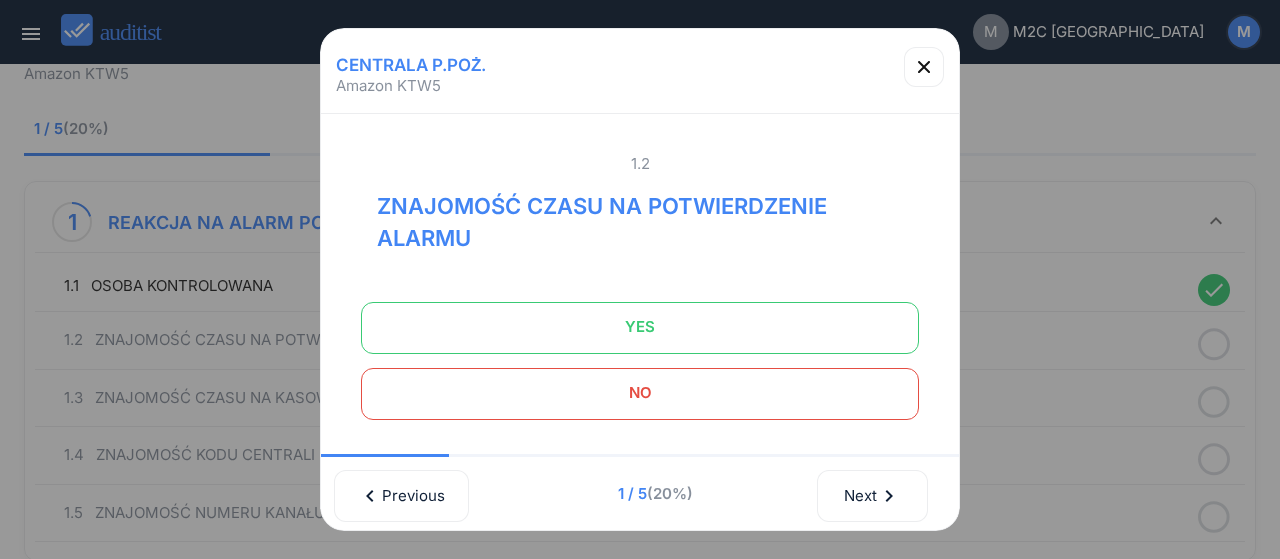 click on "YES" at bounding box center (640, 327) 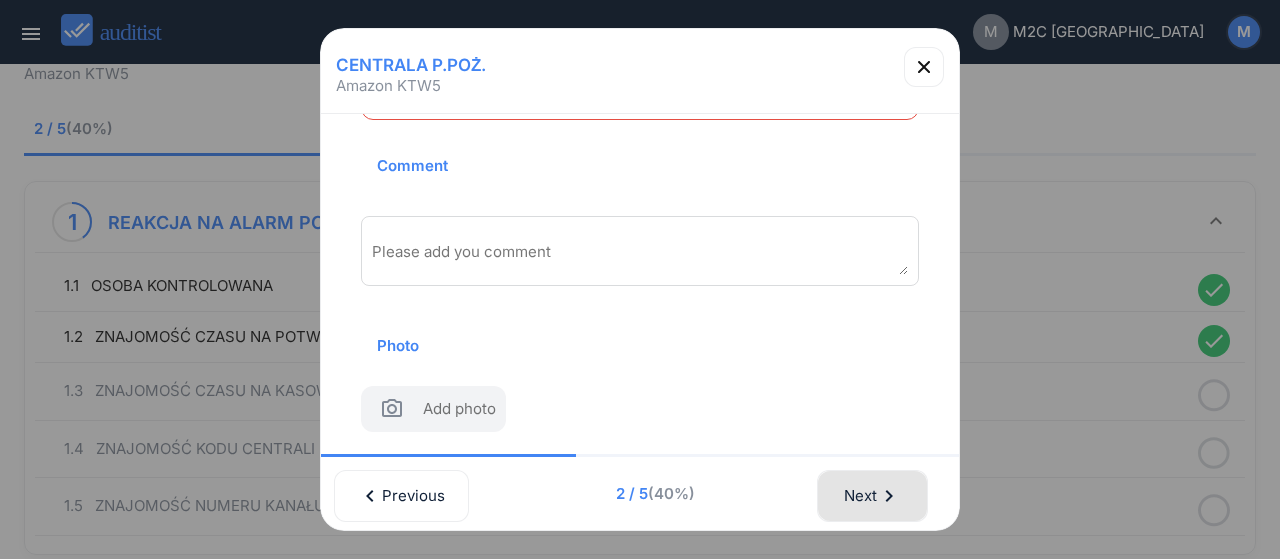 drag, startPoint x: 851, startPoint y: 511, endPoint x: 842, endPoint y: 456, distance: 55.7315 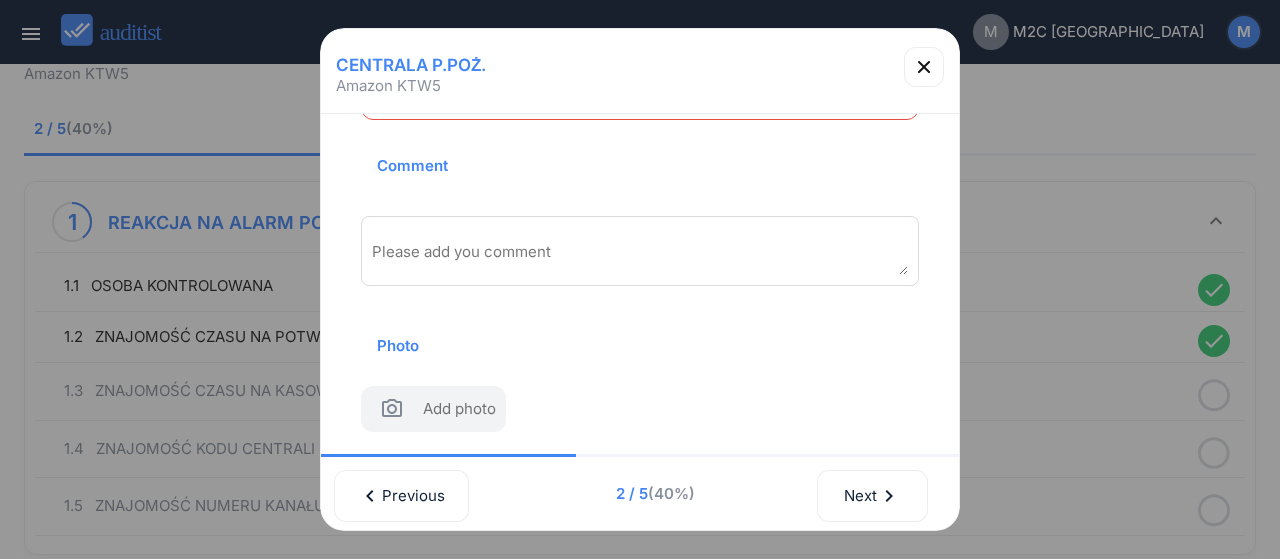 scroll, scrollTop: 0, scrollLeft: 0, axis: both 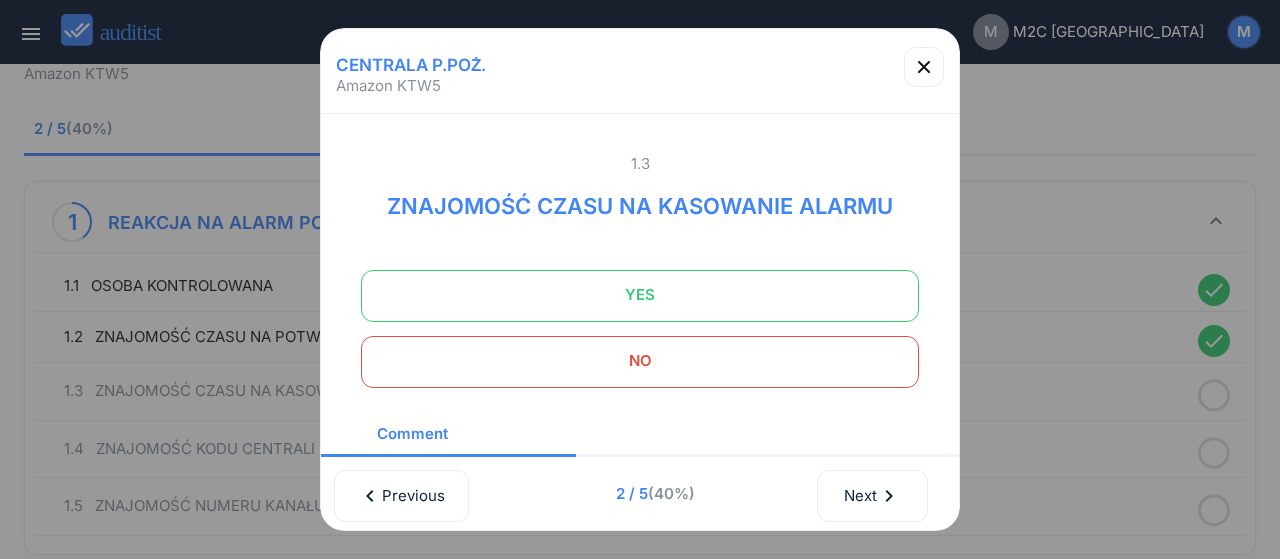 click on "YES" at bounding box center [640, 295] 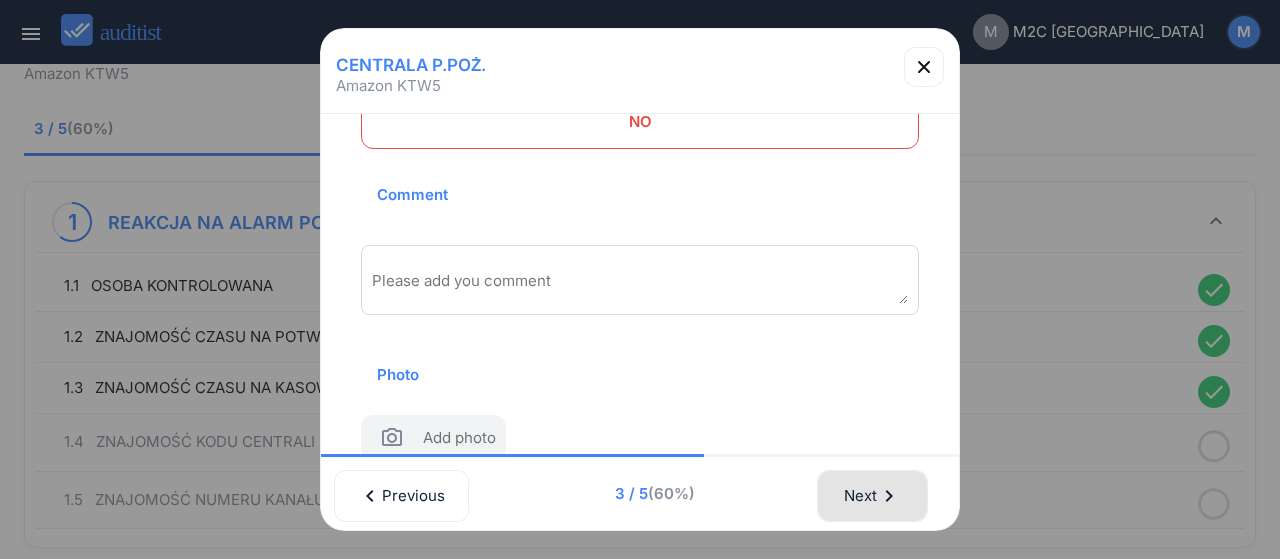 scroll, scrollTop: 268, scrollLeft: 0, axis: vertical 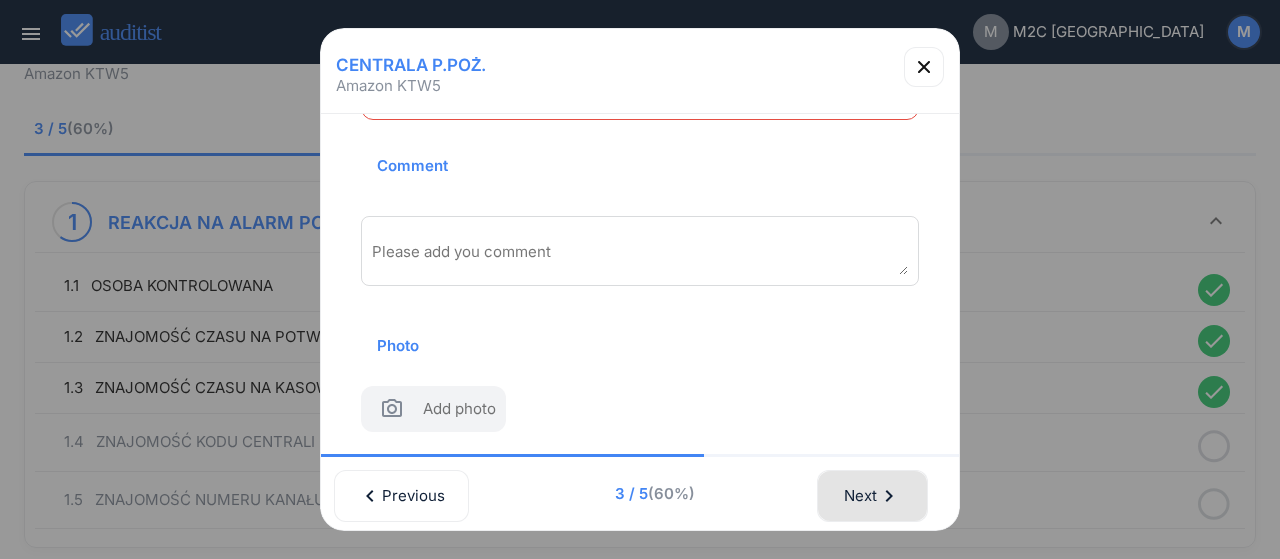 drag, startPoint x: 854, startPoint y: 493, endPoint x: 816, endPoint y: 385, distance: 114.49017 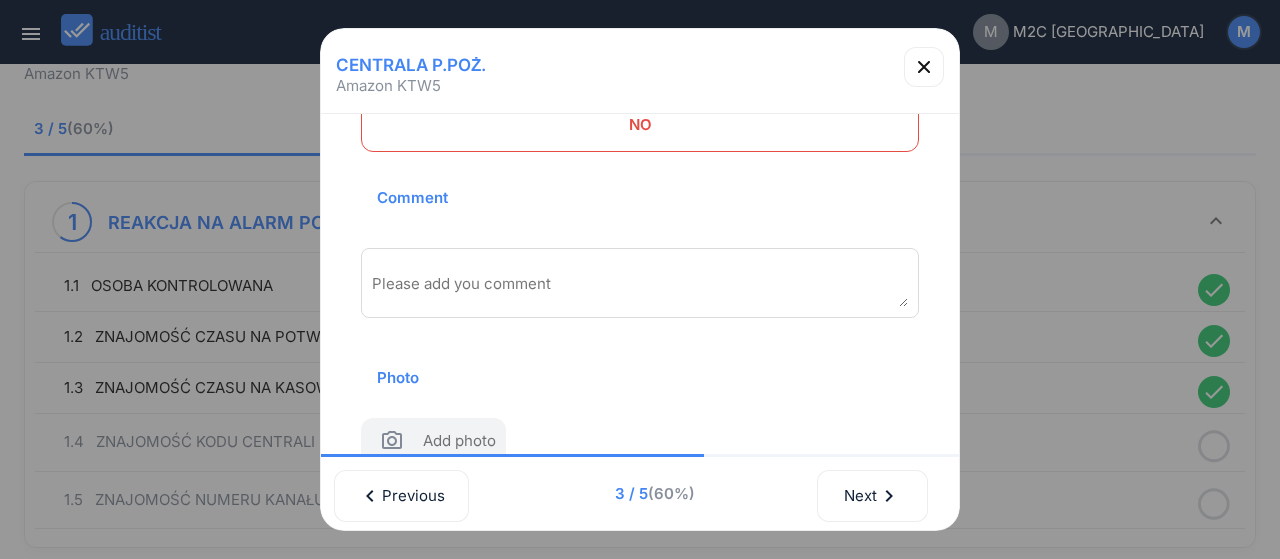 scroll, scrollTop: 0, scrollLeft: 0, axis: both 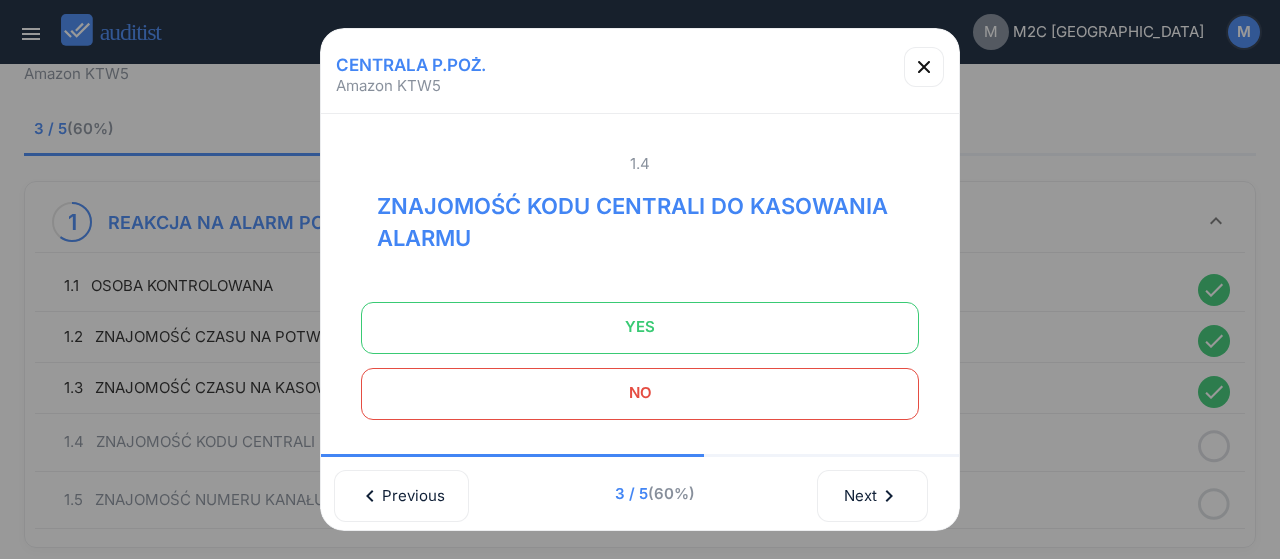 click on "YES" at bounding box center (640, 327) 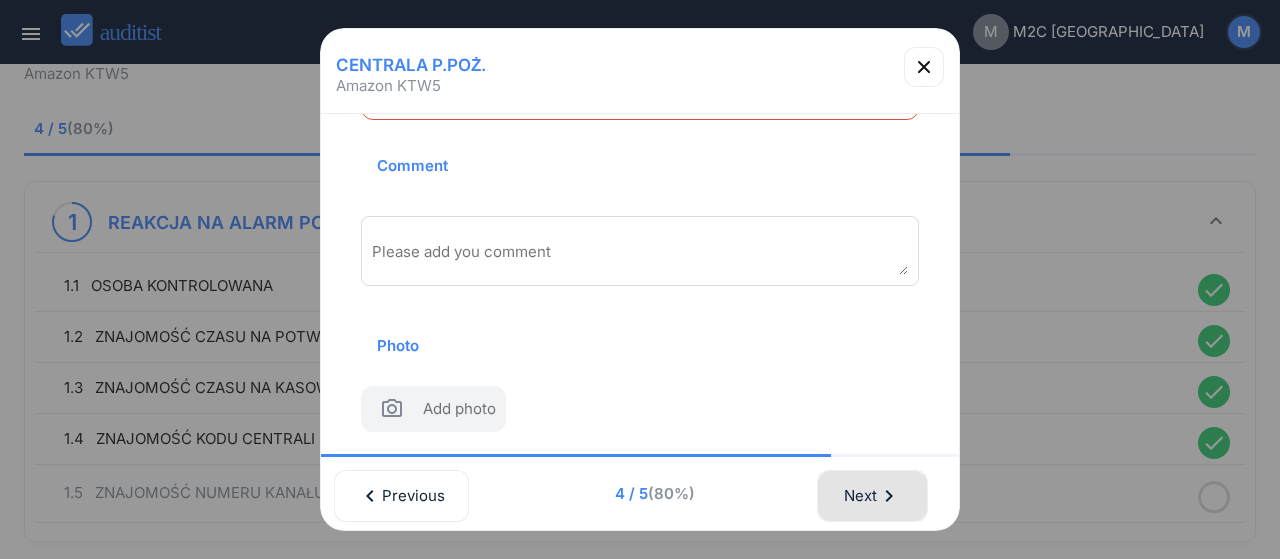 click on "Next
chevron_right" at bounding box center [872, 496] 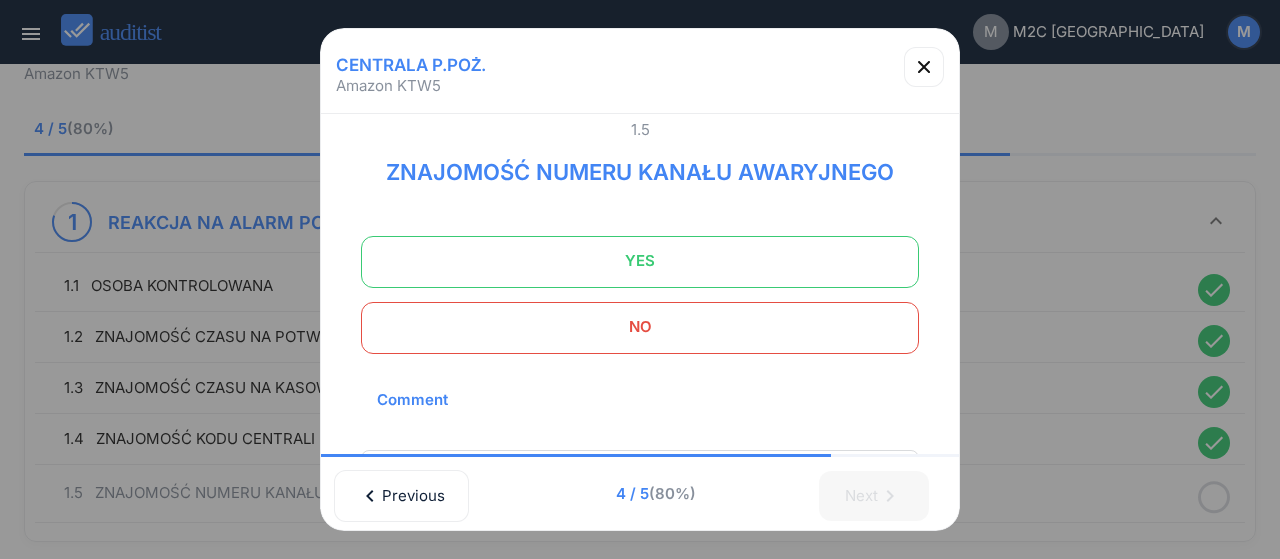scroll, scrollTop: 0, scrollLeft: 0, axis: both 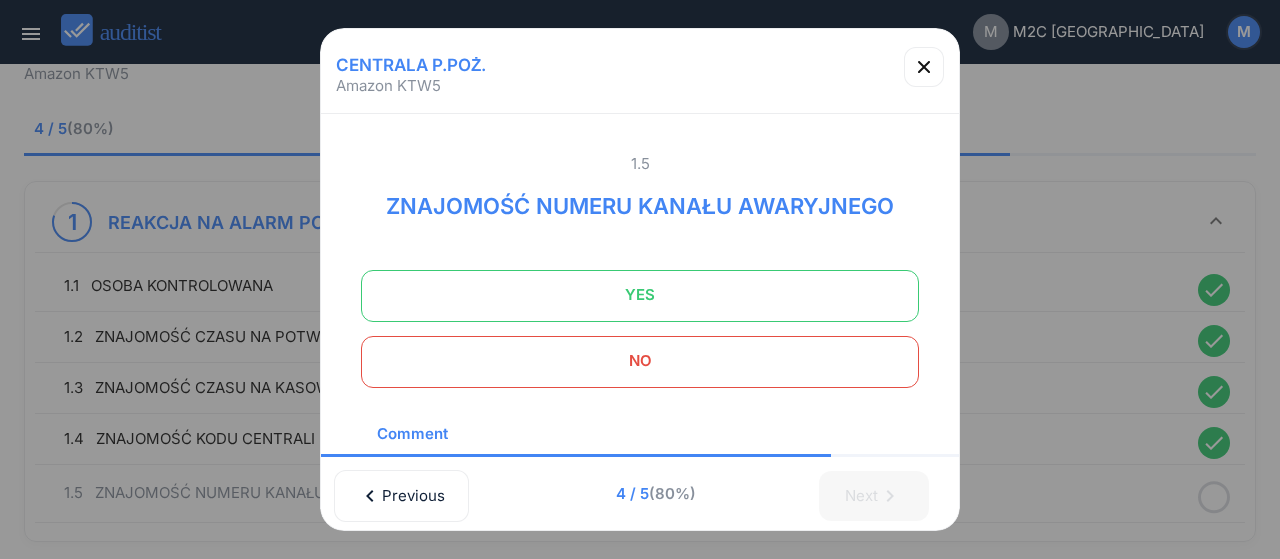 click on "YES" at bounding box center (640, 295) 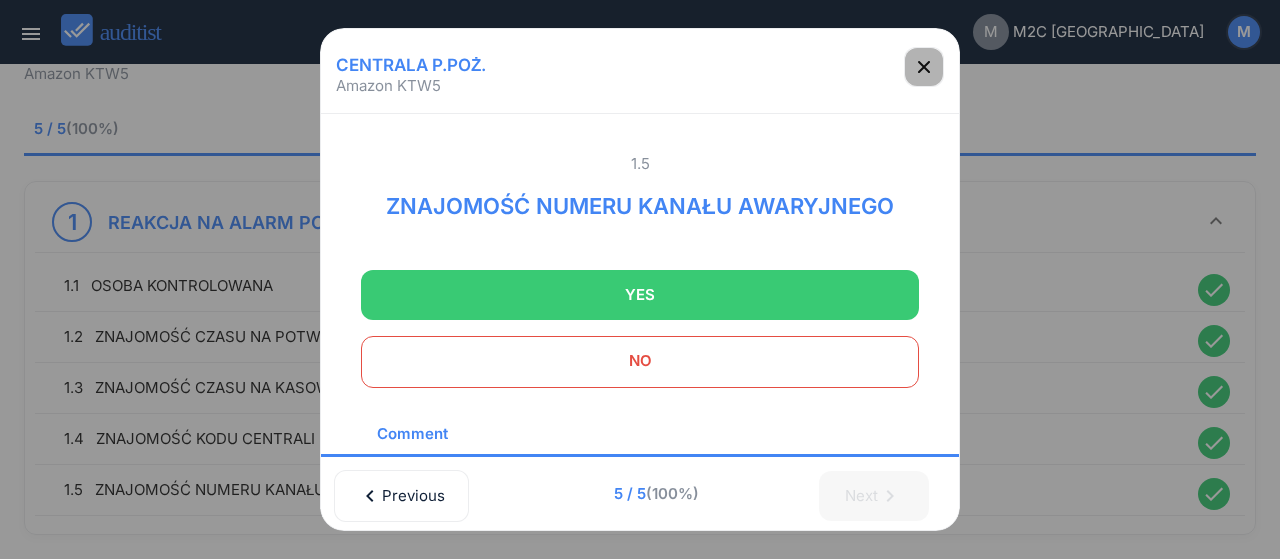 click 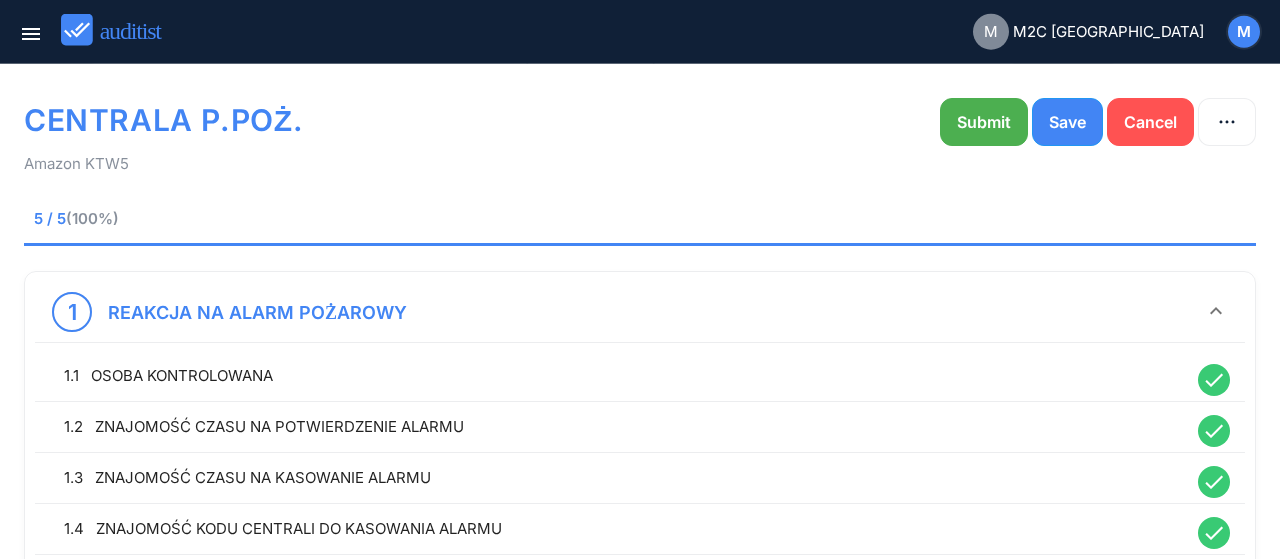 scroll, scrollTop: 0, scrollLeft: 0, axis: both 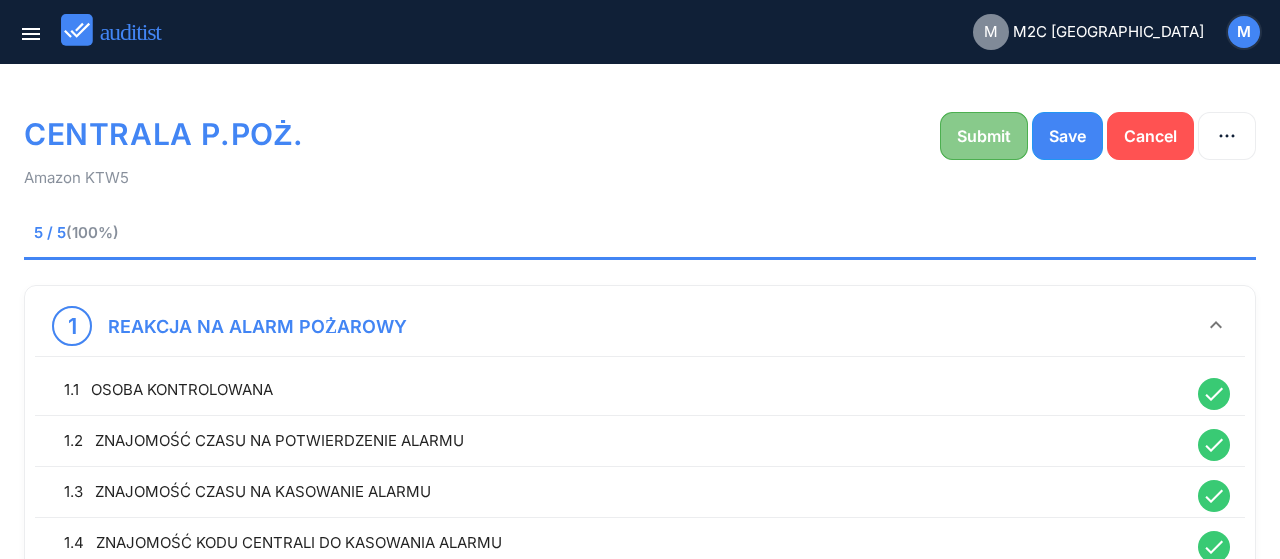 click on "Submit" at bounding box center (984, 136) 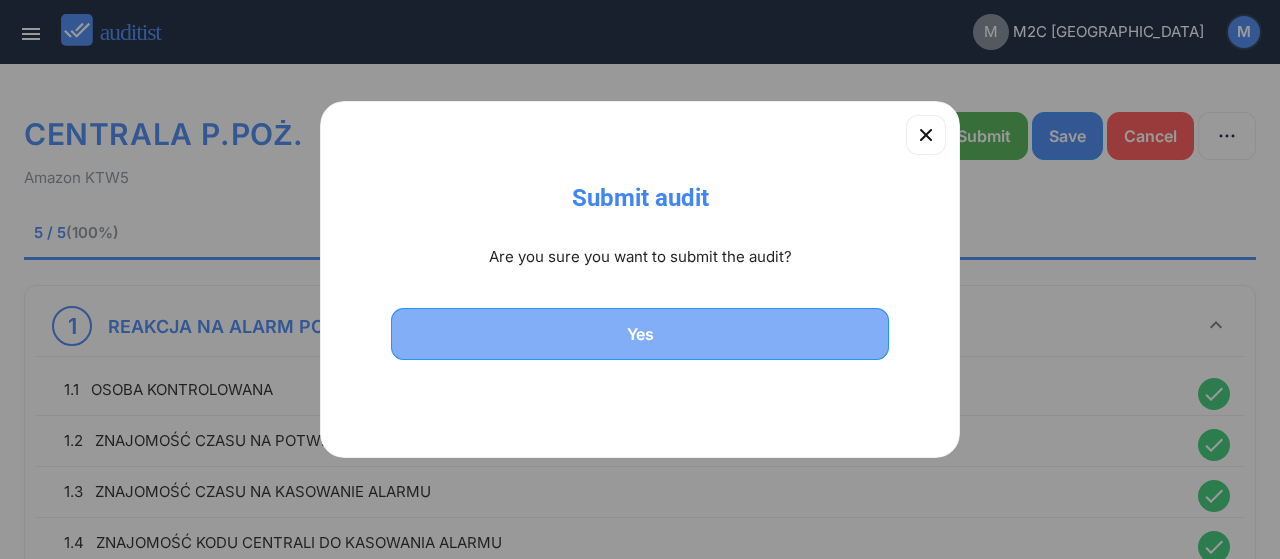 click on "Yes" at bounding box center (640, 334) 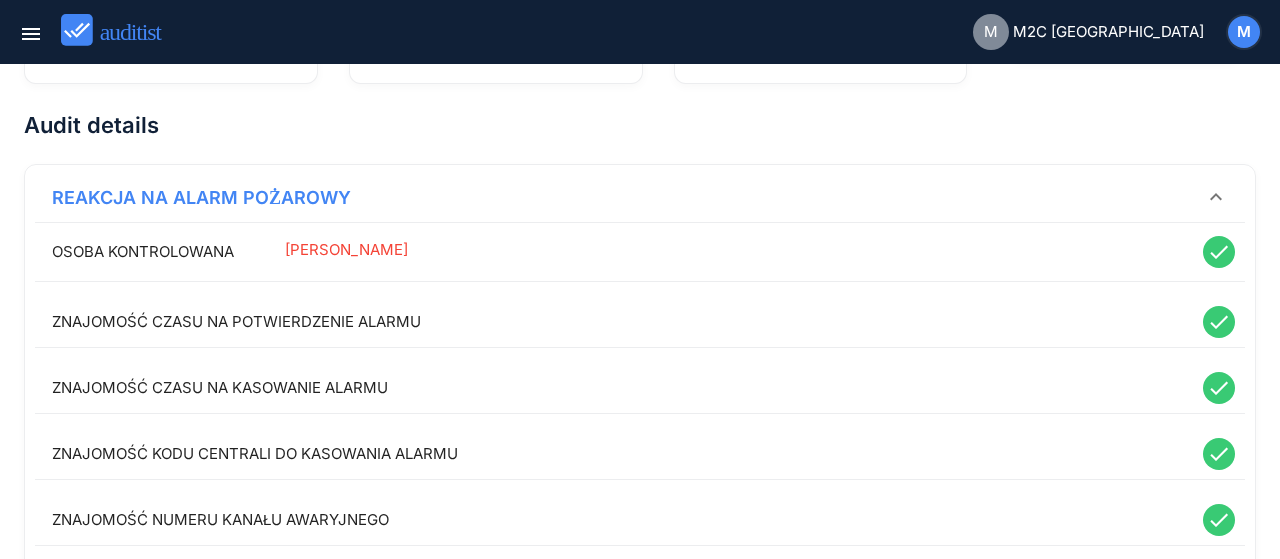 scroll, scrollTop: 0, scrollLeft: 0, axis: both 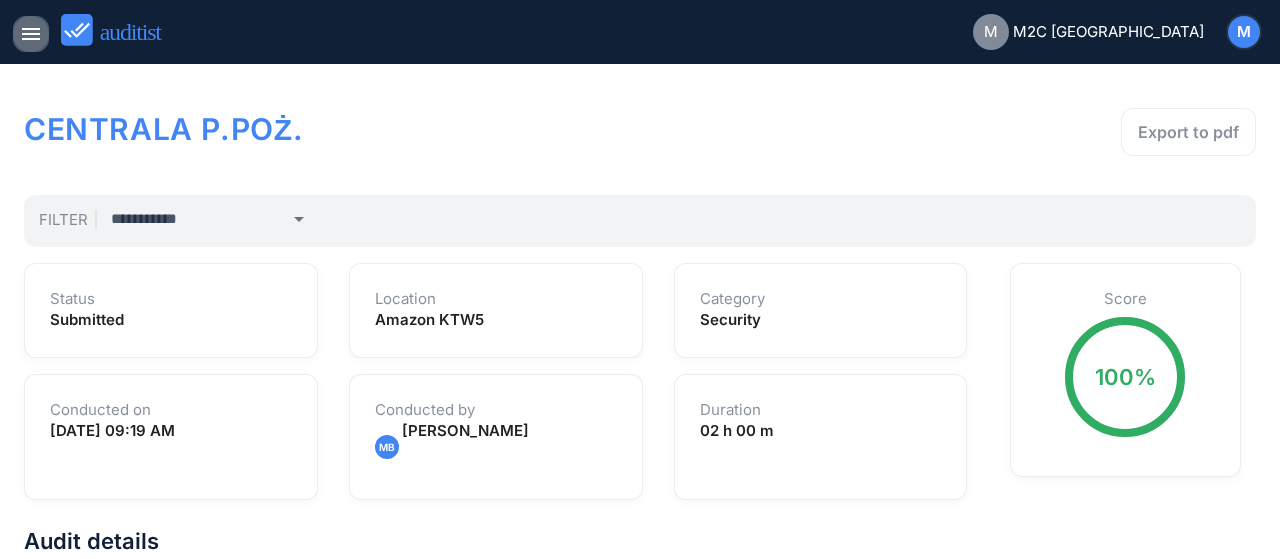 click on "menu" at bounding box center [31, 34] 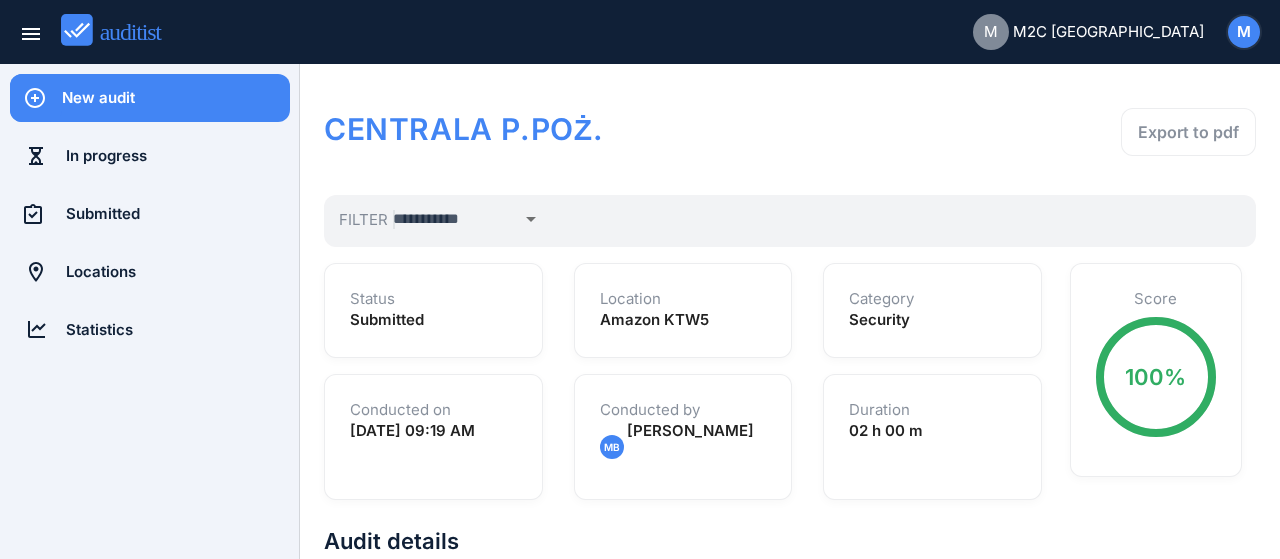 click on "New audit" at bounding box center [176, 98] 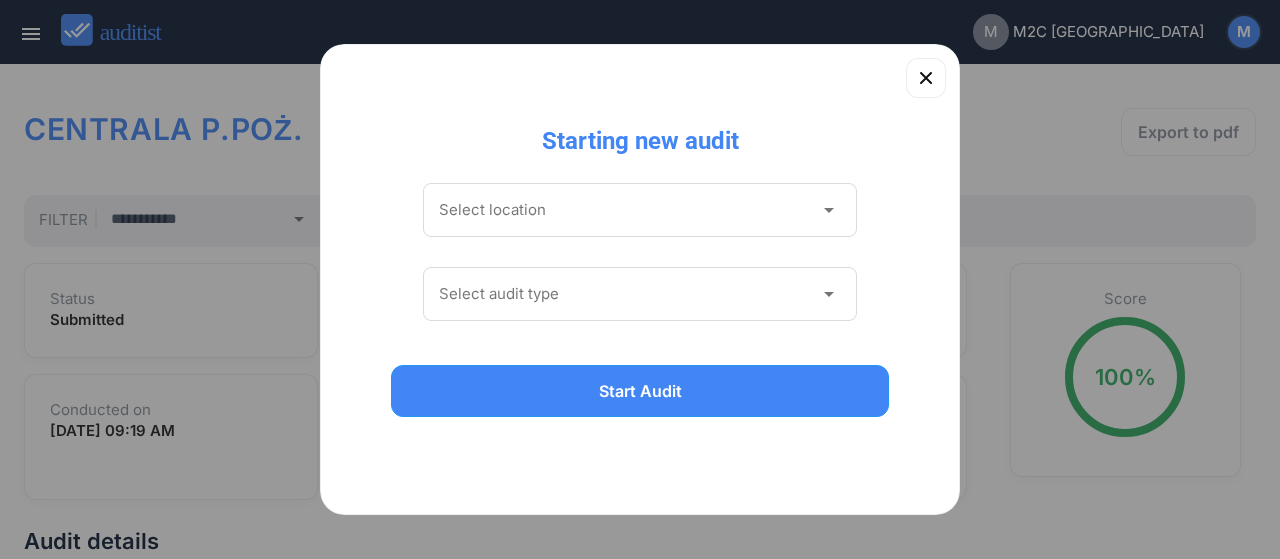 click on "arrow_drop_down" at bounding box center (829, 210) 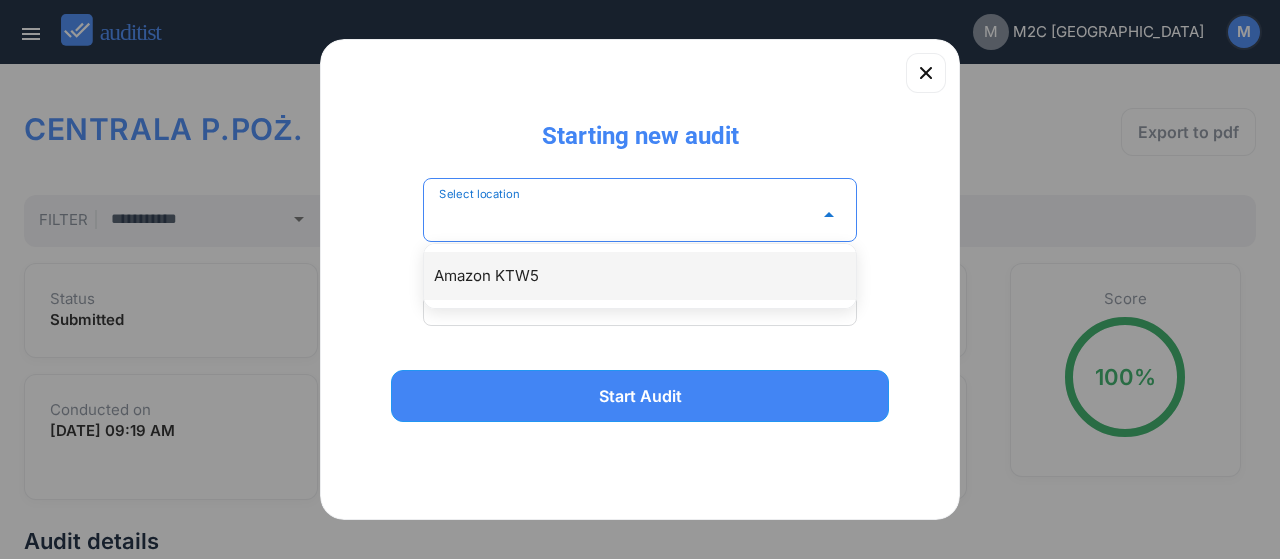 click on "Amazon KTW5" at bounding box center [640, 276] 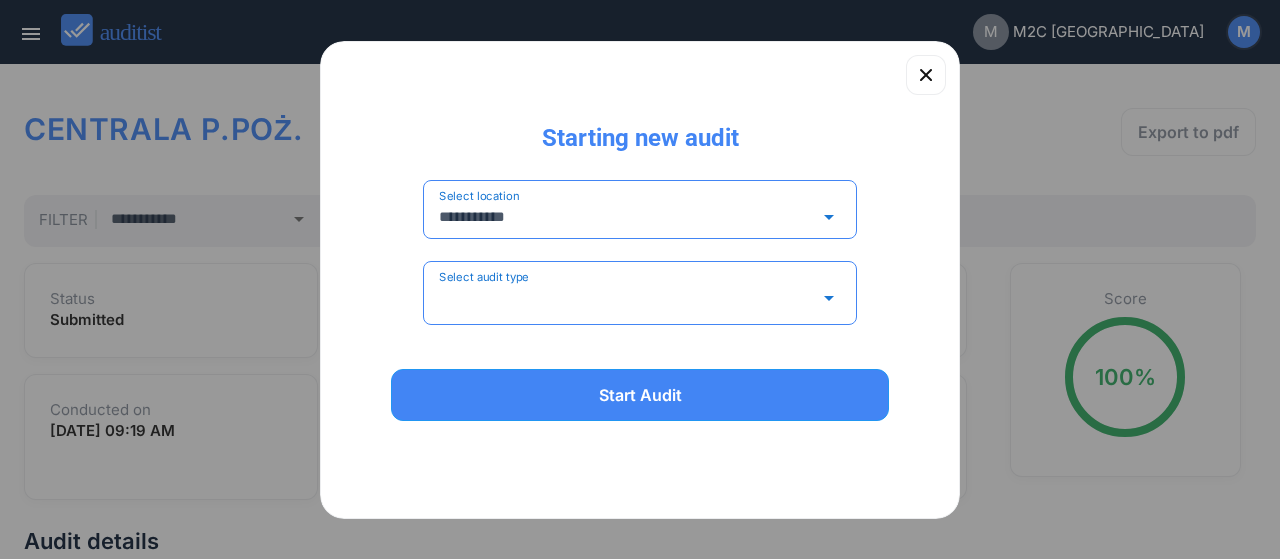 click at bounding box center (626, 298) 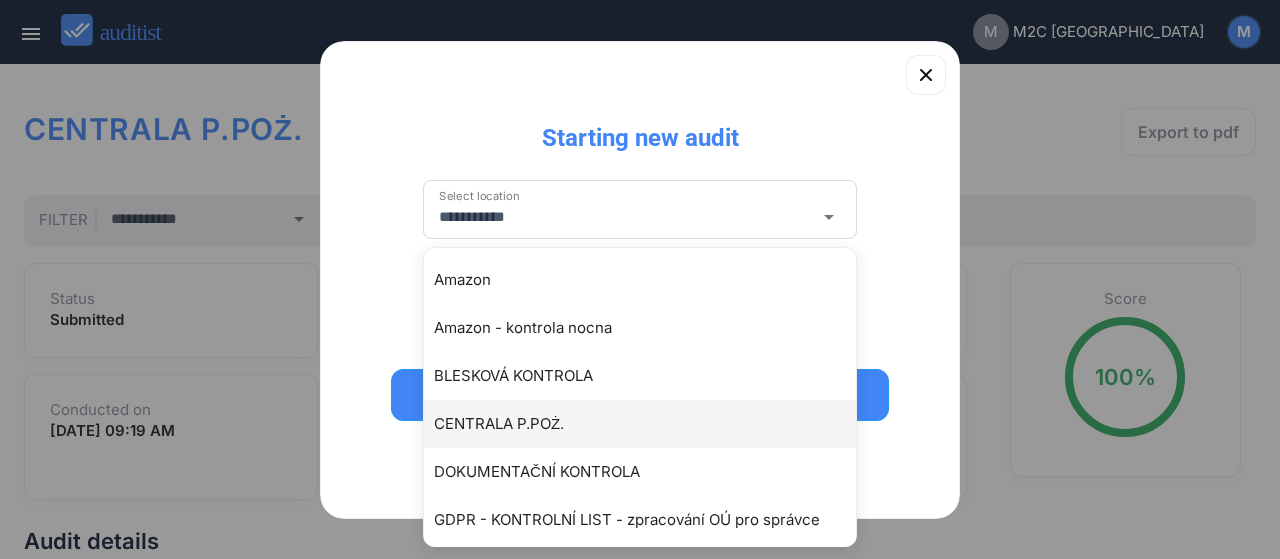 click on "CENTRALA P.POŻ." at bounding box center [640, 424] 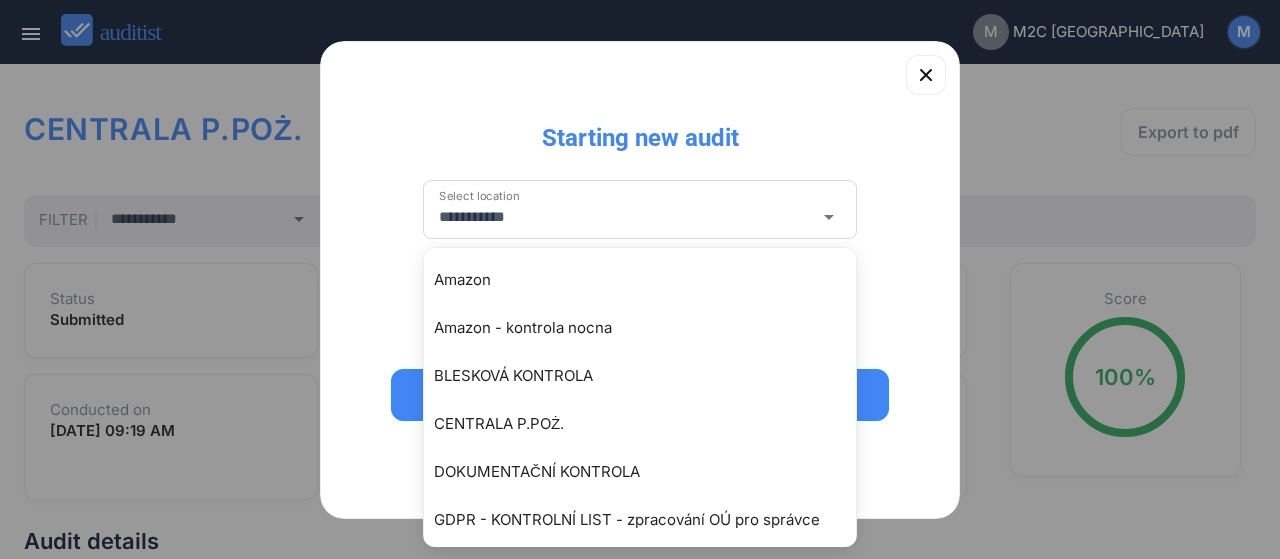 type on "**********" 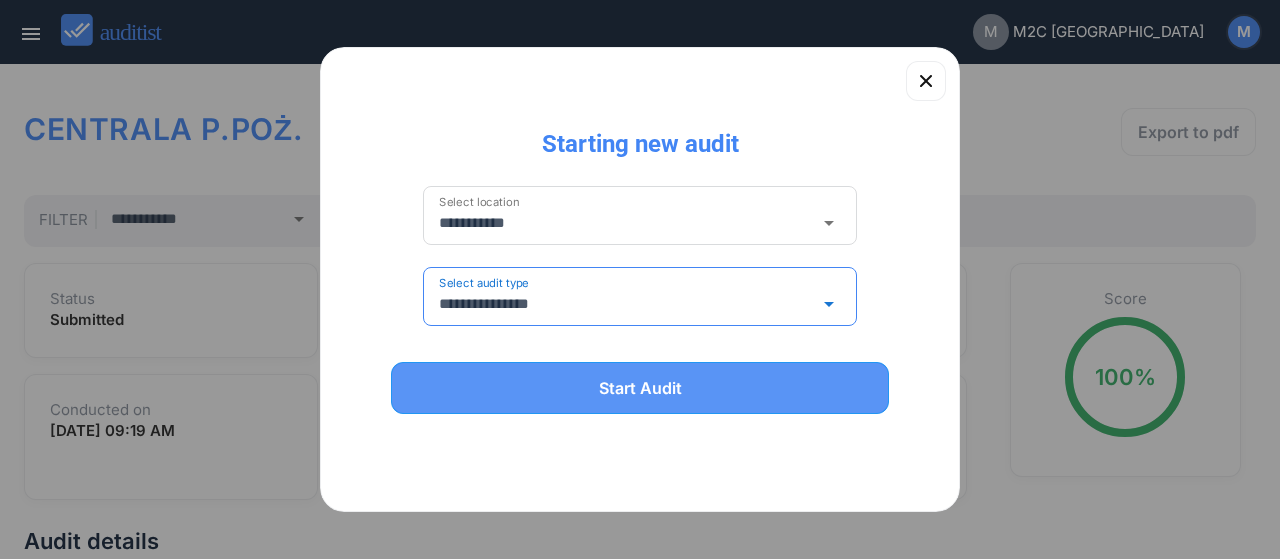 click on "Start Audit" at bounding box center [640, 388] 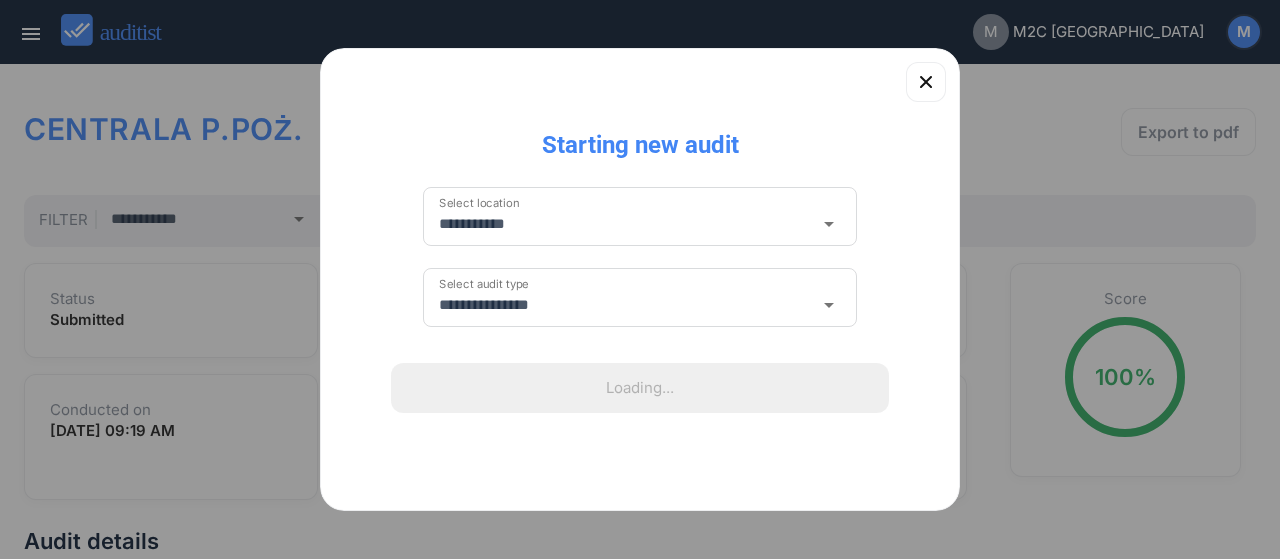 type 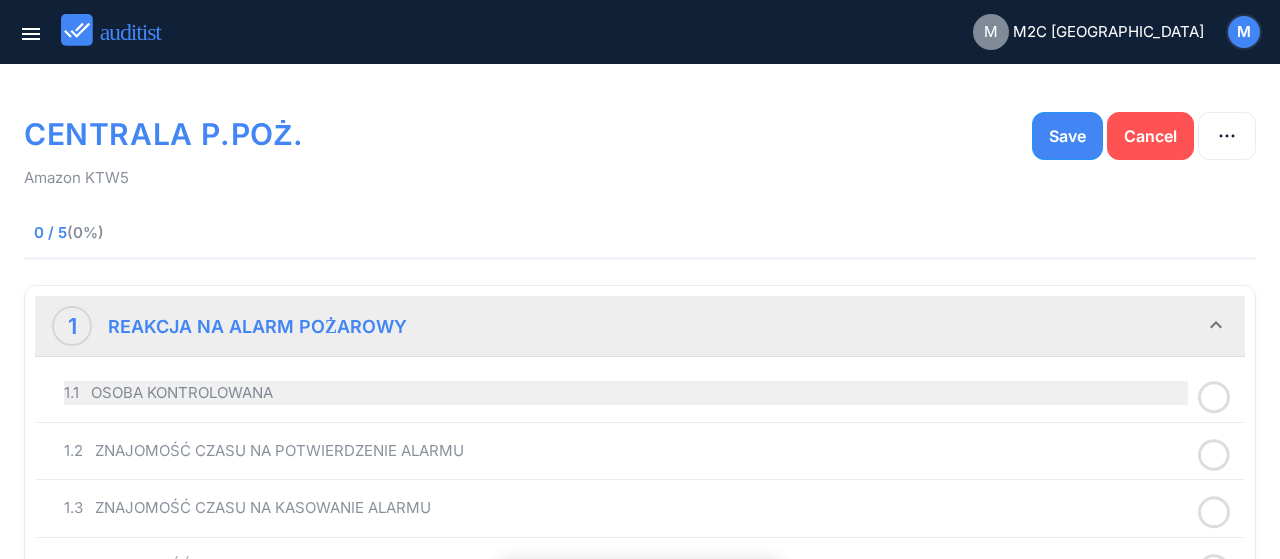 click on "1.1   OSOBA KONTROLOWANA" at bounding box center (626, 393) 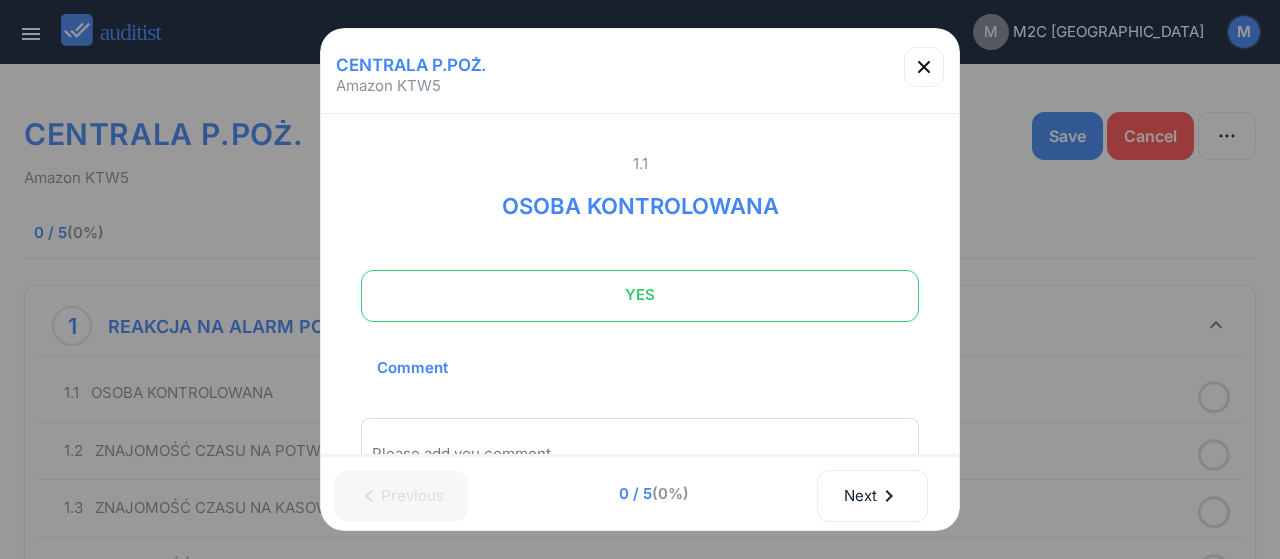 click on "YES" at bounding box center (640, 295) 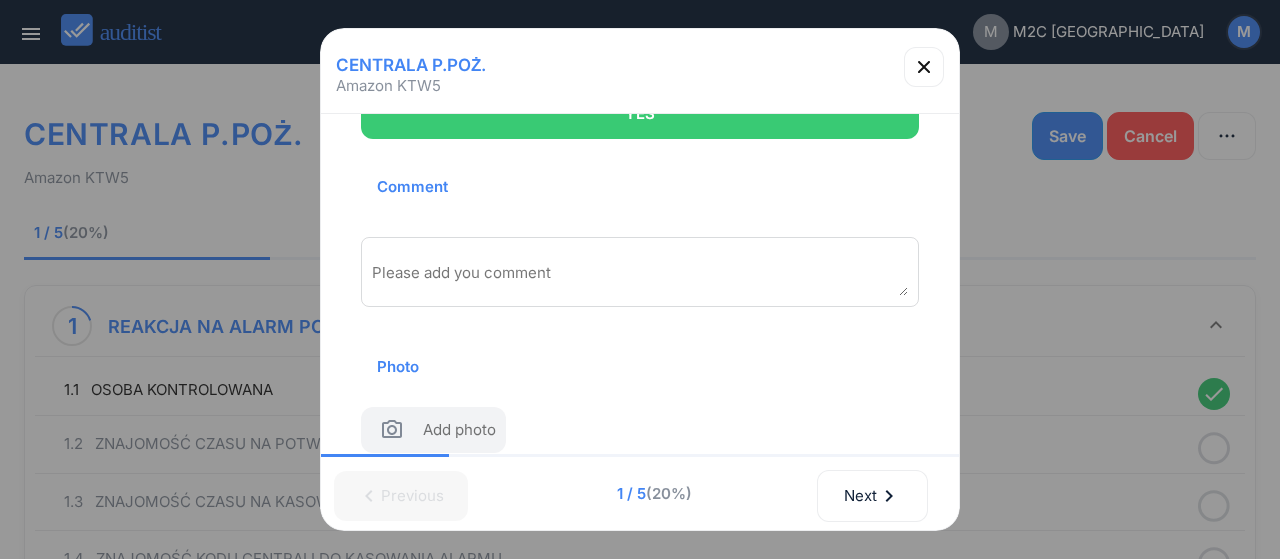 scroll, scrollTop: 202, scrollLeft: 0, axis: vertical 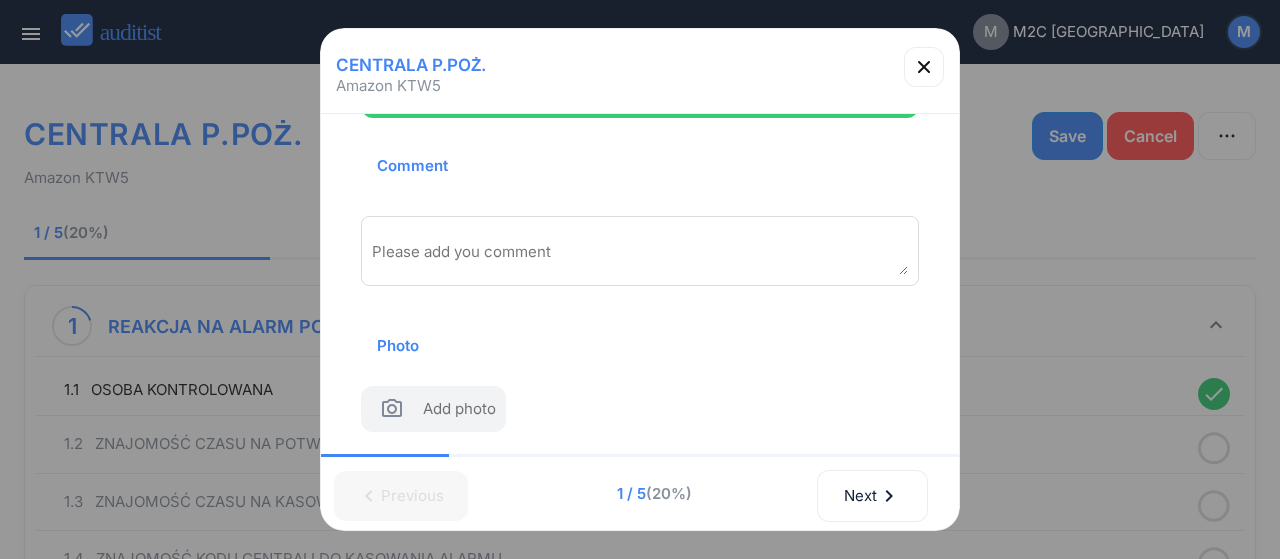 click at bounding box center (640, 258) 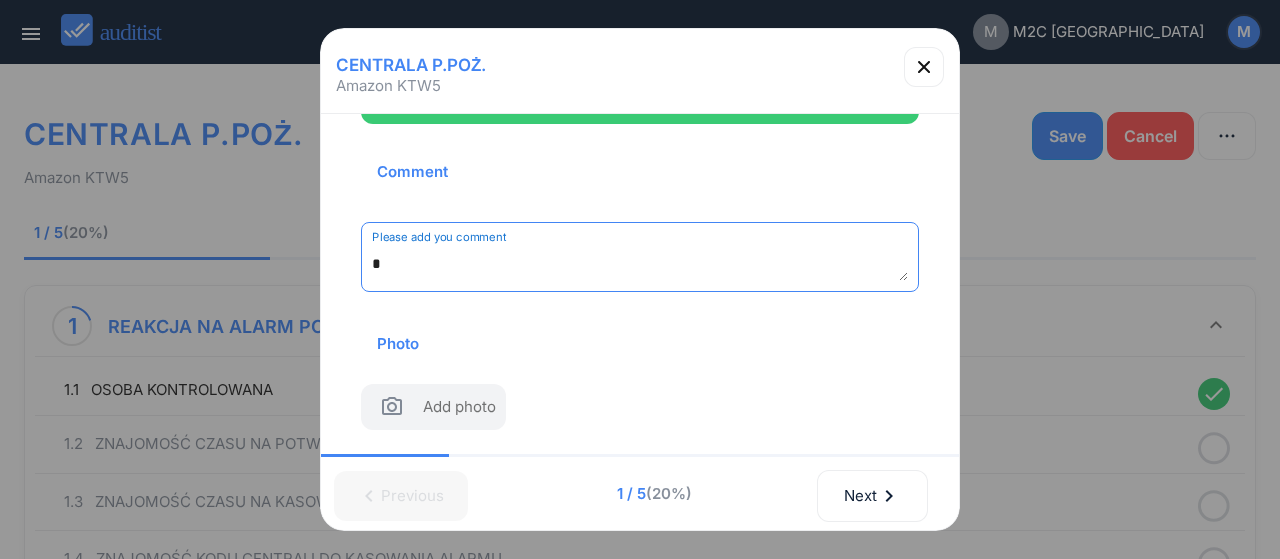 scroll, scrollTop: 194, scrollLeft: 0, axis: vertical 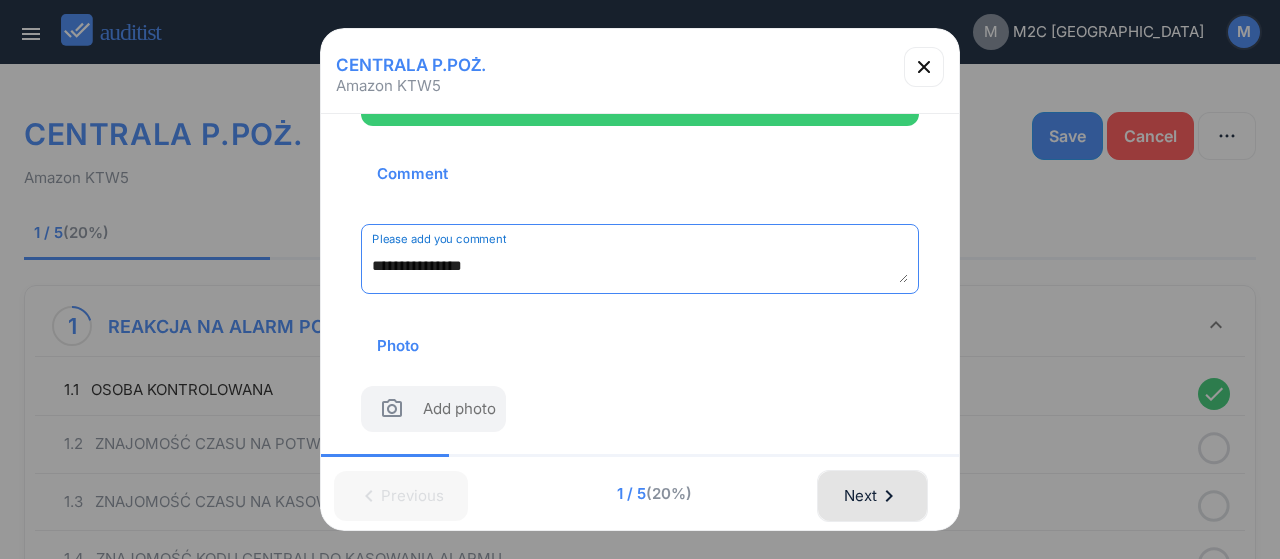 type on "**********" 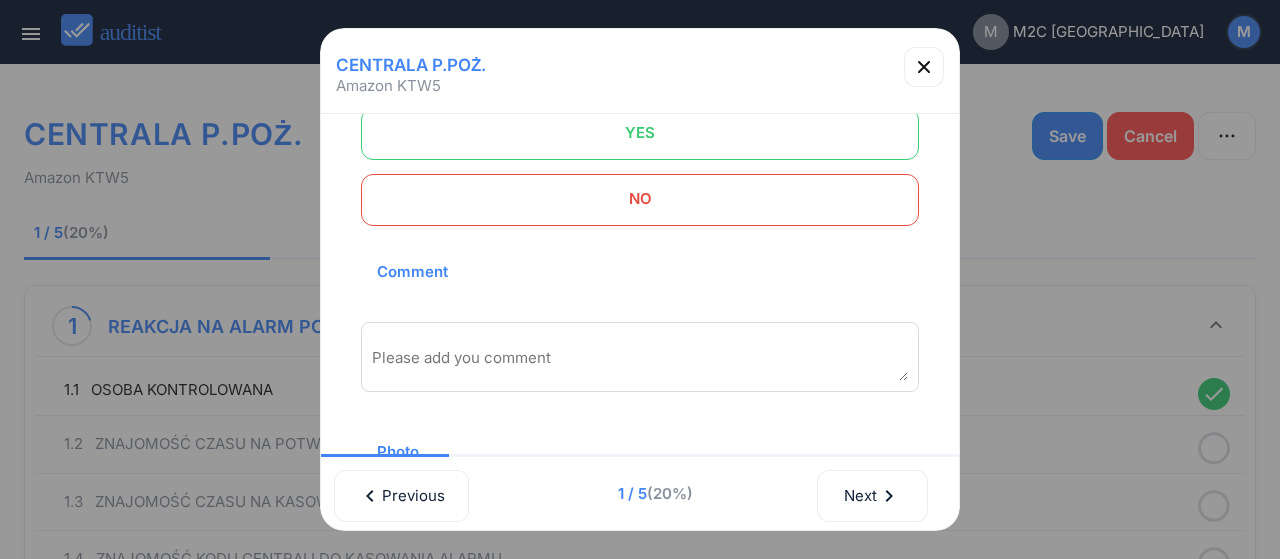 scroll, scrollTop: 0, scrollLeft: 0, axis: both 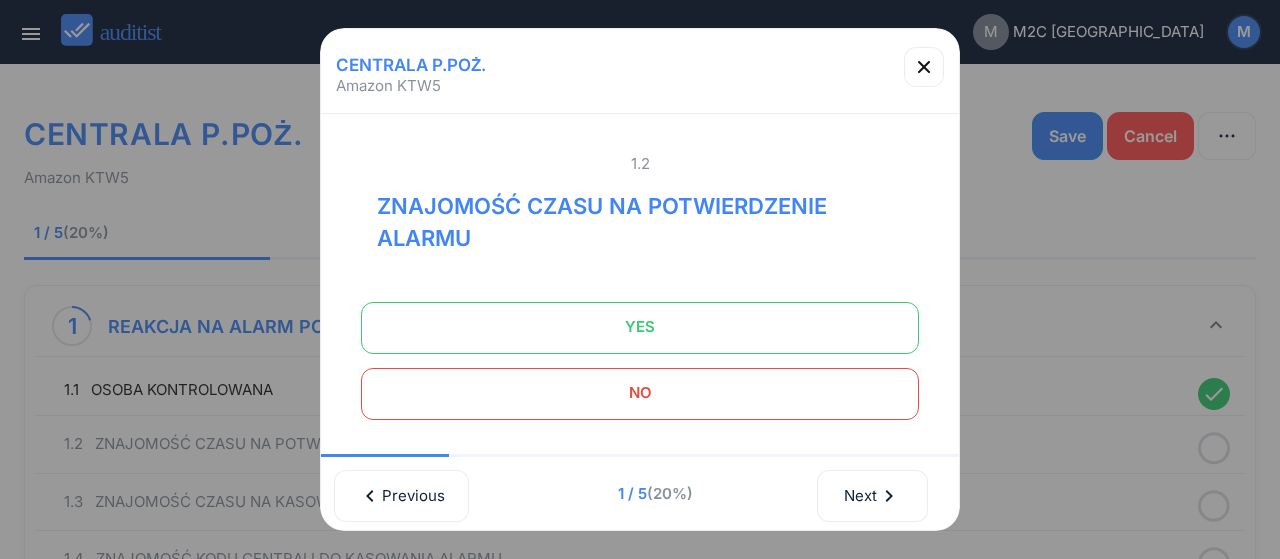 click on "YES" at bounding box center (640, 327) 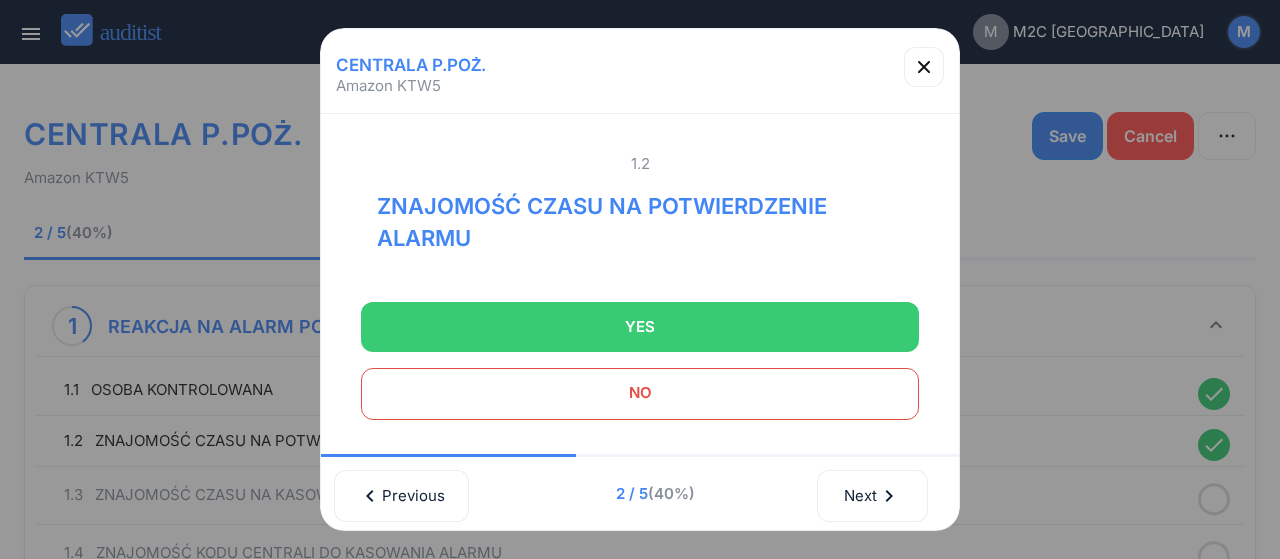 scroll, scrollTop: 216, scrollLeft: 0, axis: vertical 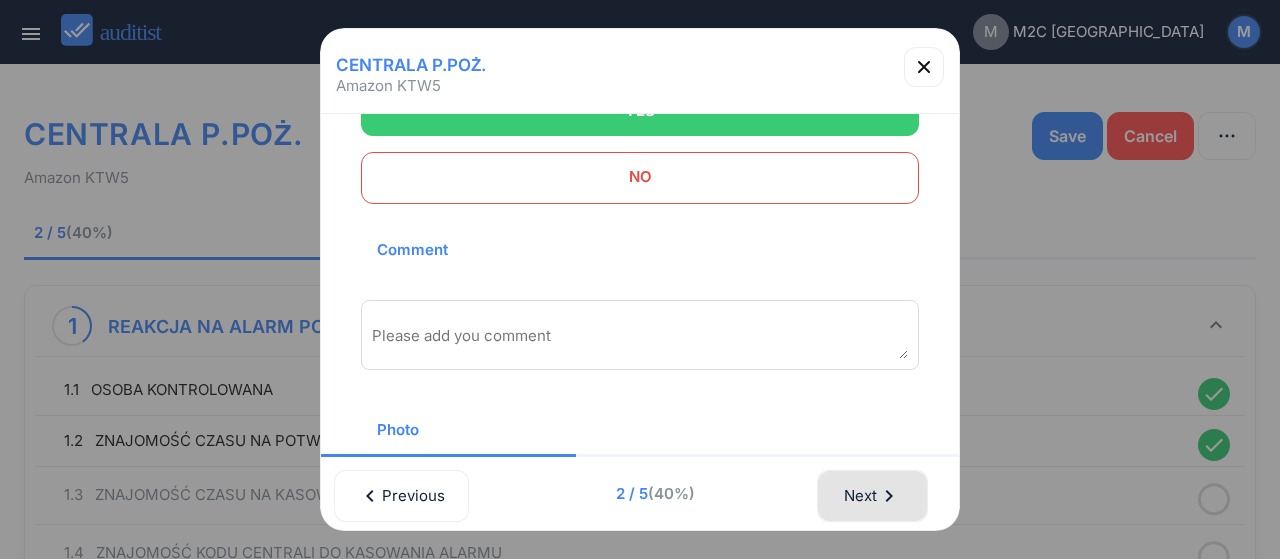 click on "Next
chevron_right" at bounding box center (872, 496) 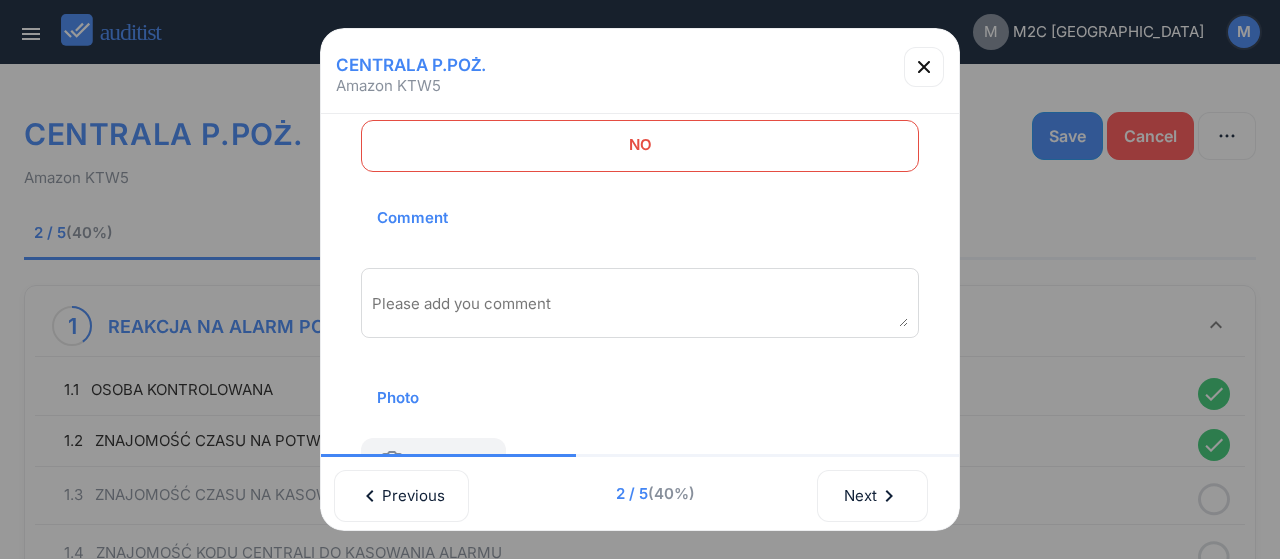 scroll, scrollTop: 0, scrollLeft: 0, axis: both 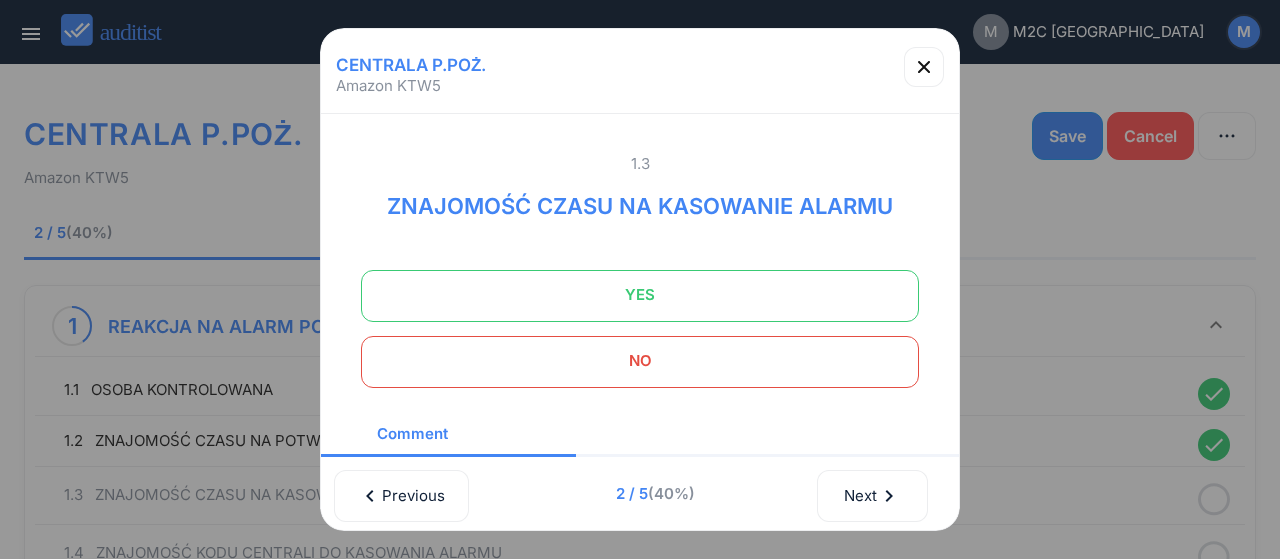 click at bounding box center (640, 296) 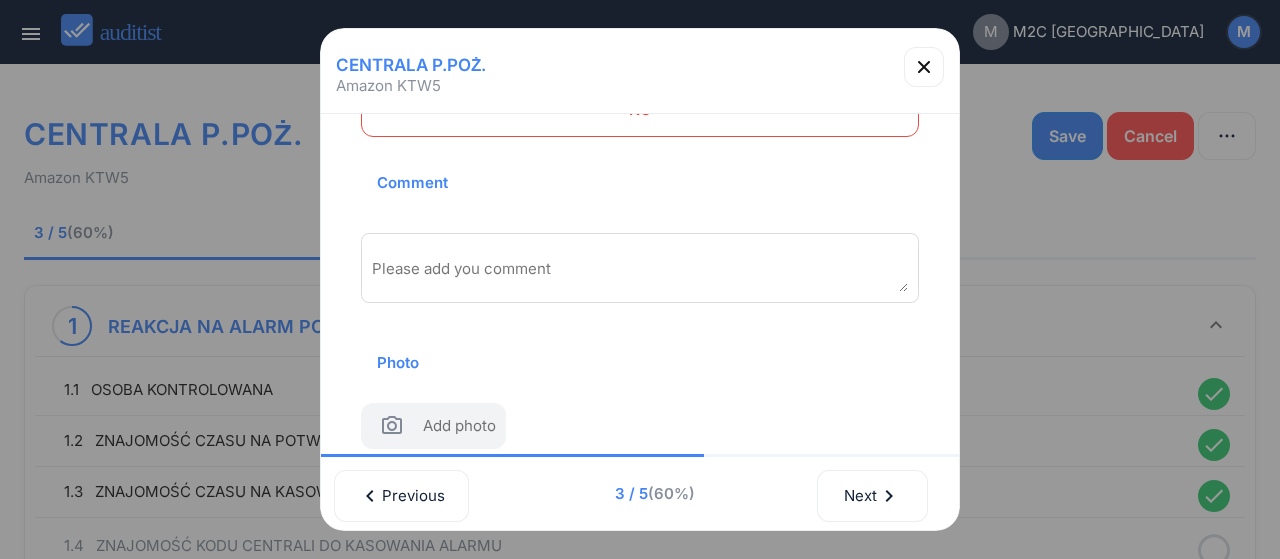 scroll, scrollTop: 268, scrollLeft: 0, axis: vertical 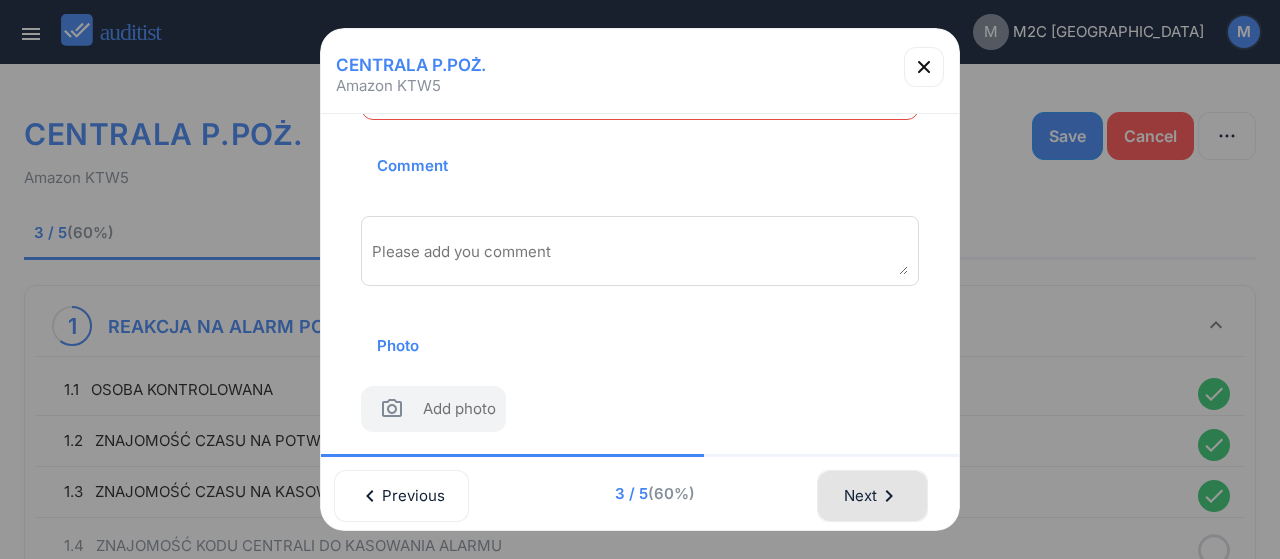 drag, startPoint x: 889, startPoint y: 489, endPoint x: 879, endPoint y: 483, distance: 11.661903 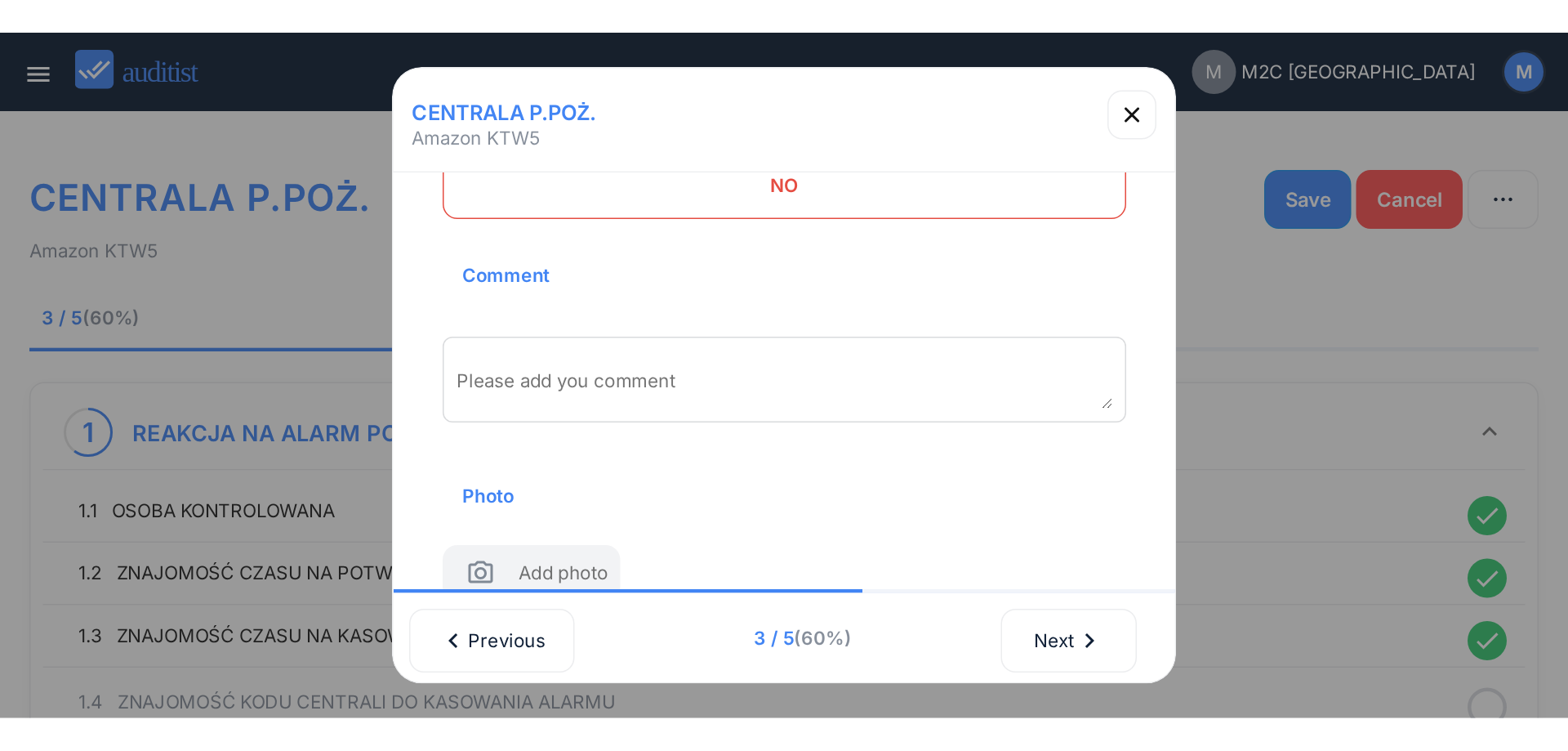 scroll, scrollTop: 0, scrollLeft: 0, axis: both 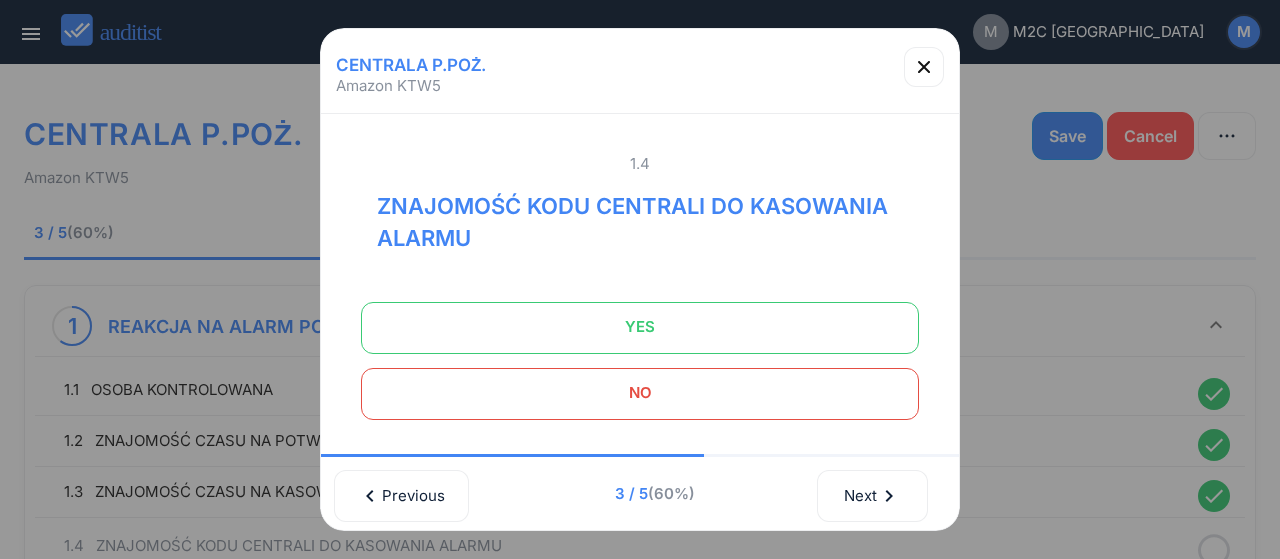 click on "YES" at bounding box center (640, 327) 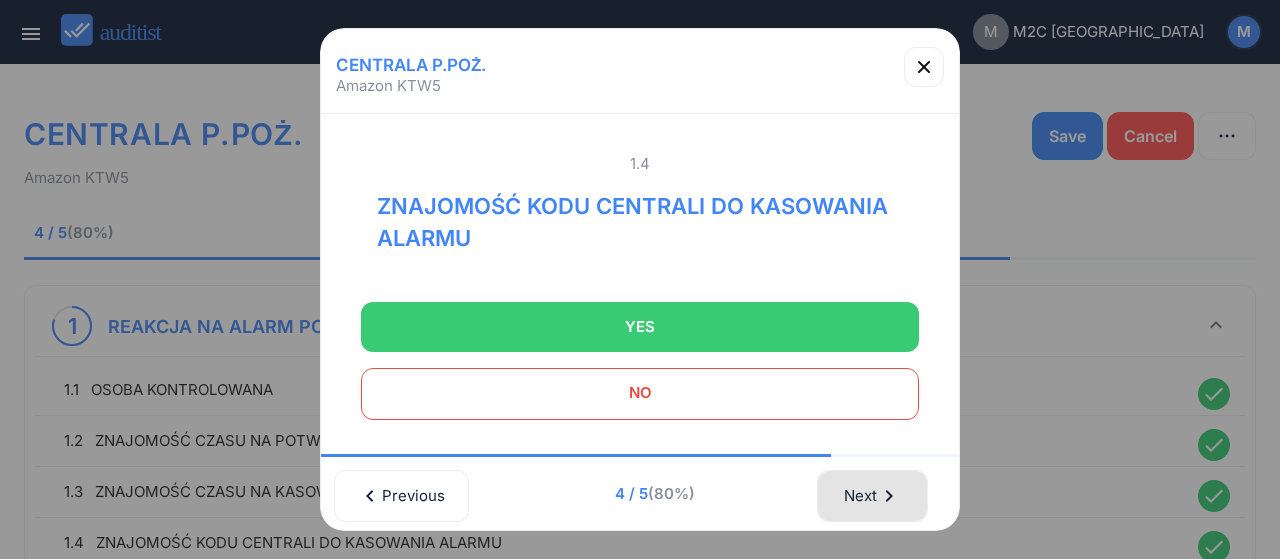 drag, startPoint x: 881, startPoint y: 493, endPoint x: 793, endPoint y: 417, distance: 116.275536 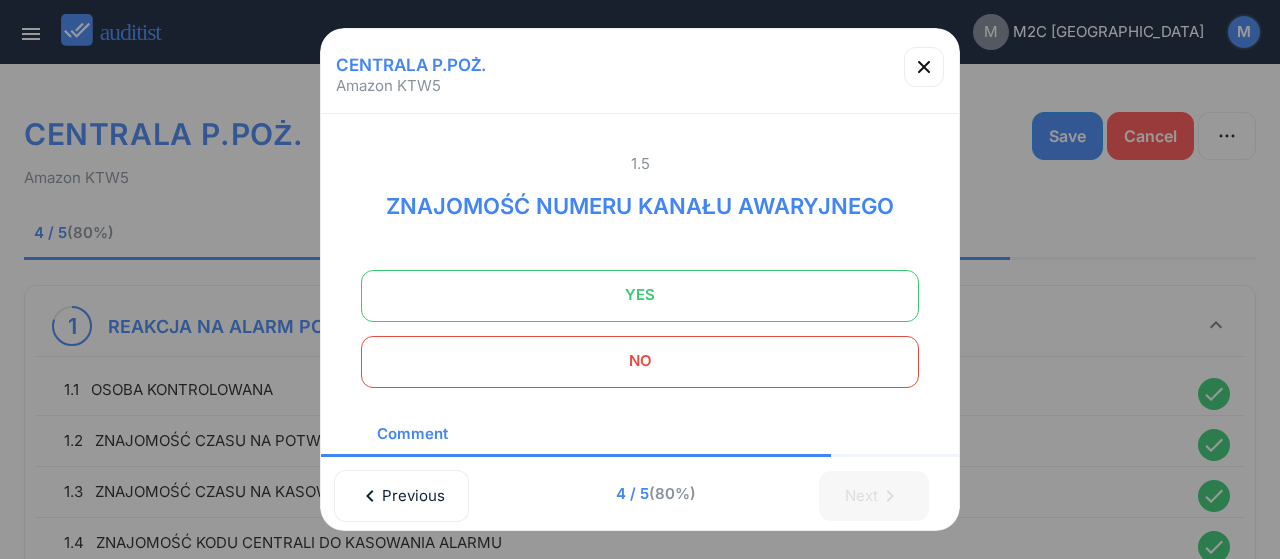 drag, startPoint x: 717, startPoint y: 285, endPoint x: 735, endPoint y: 317, distance: 36.71512 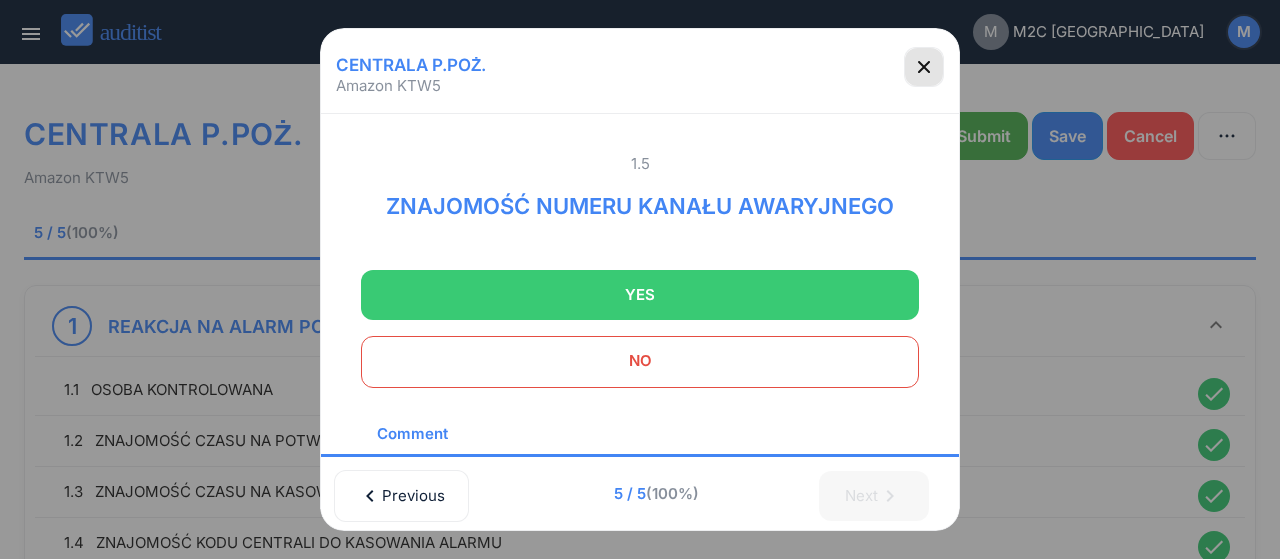 drag, startPoint x: 913, startPoint y: 73, endPoint x: 861, endPoint y: 296, distance: 228.98253 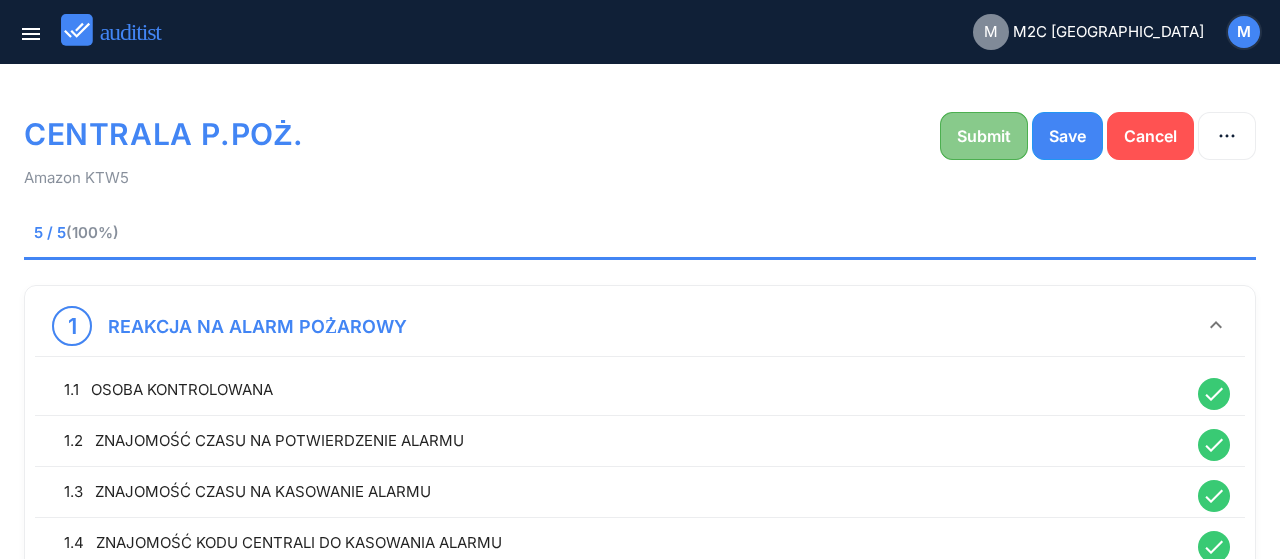 click on "Submit" at bounding box center [984, 136] 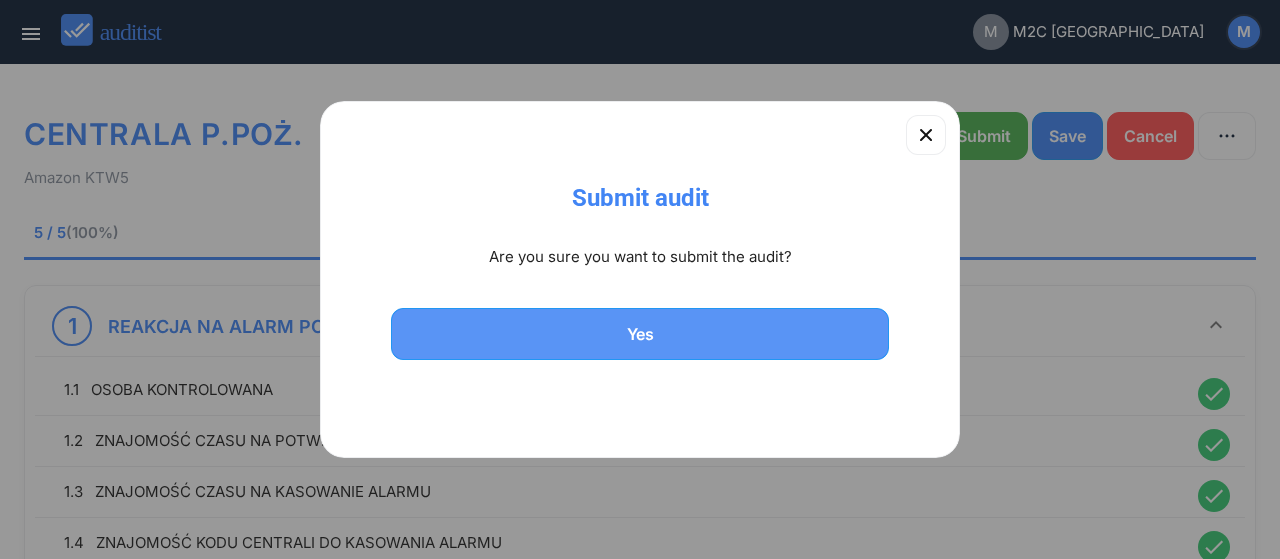 click on "Yes" at bounding box center (640, 334) 